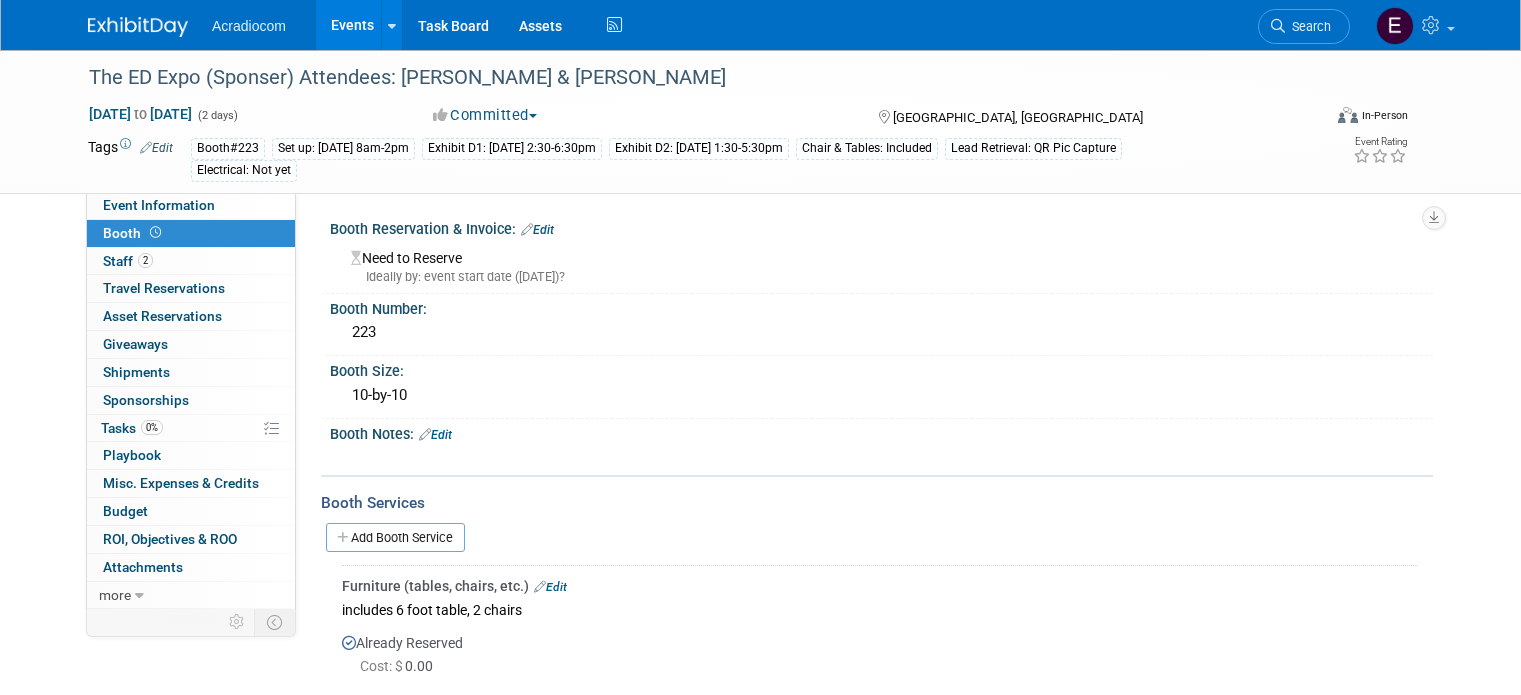 scroll, scrollTop: 197, scrollLeft: 0, axis: vertical 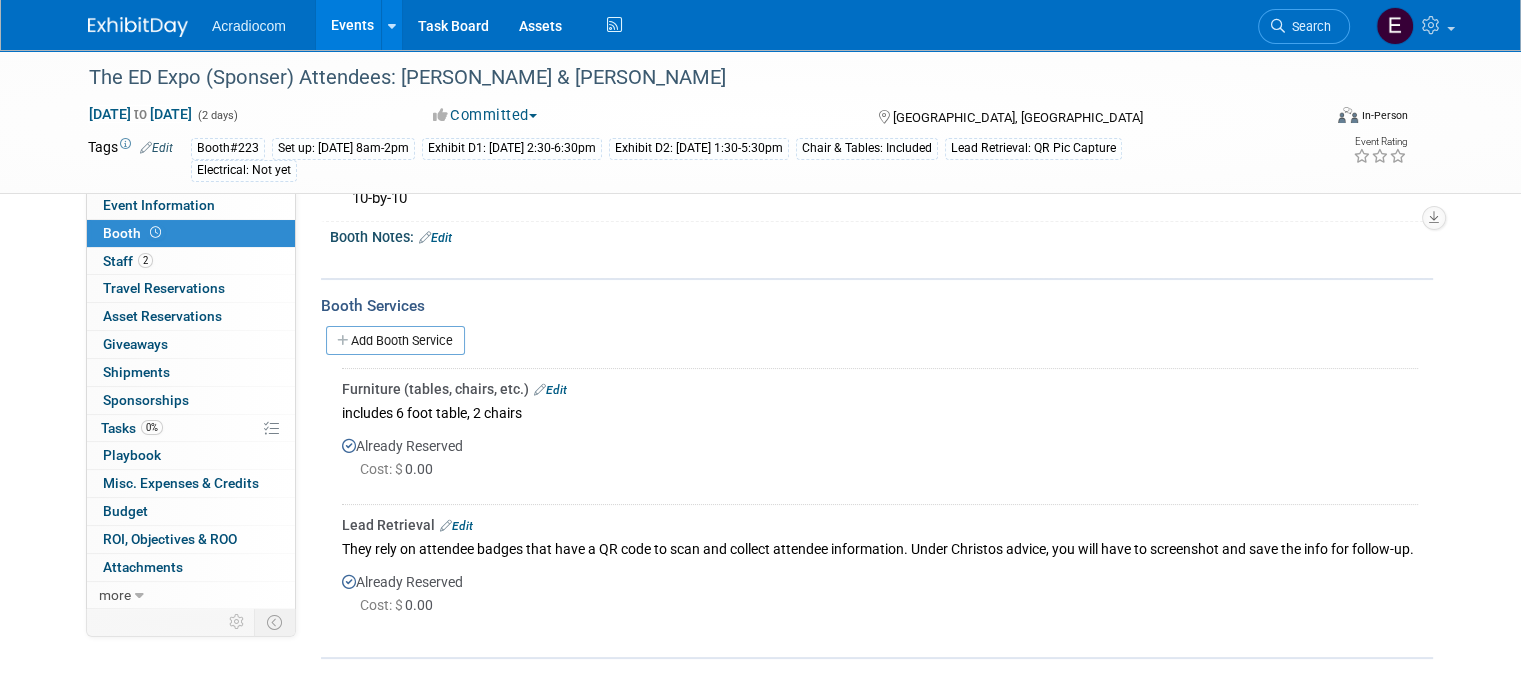 click at bounding box center [150, 17] 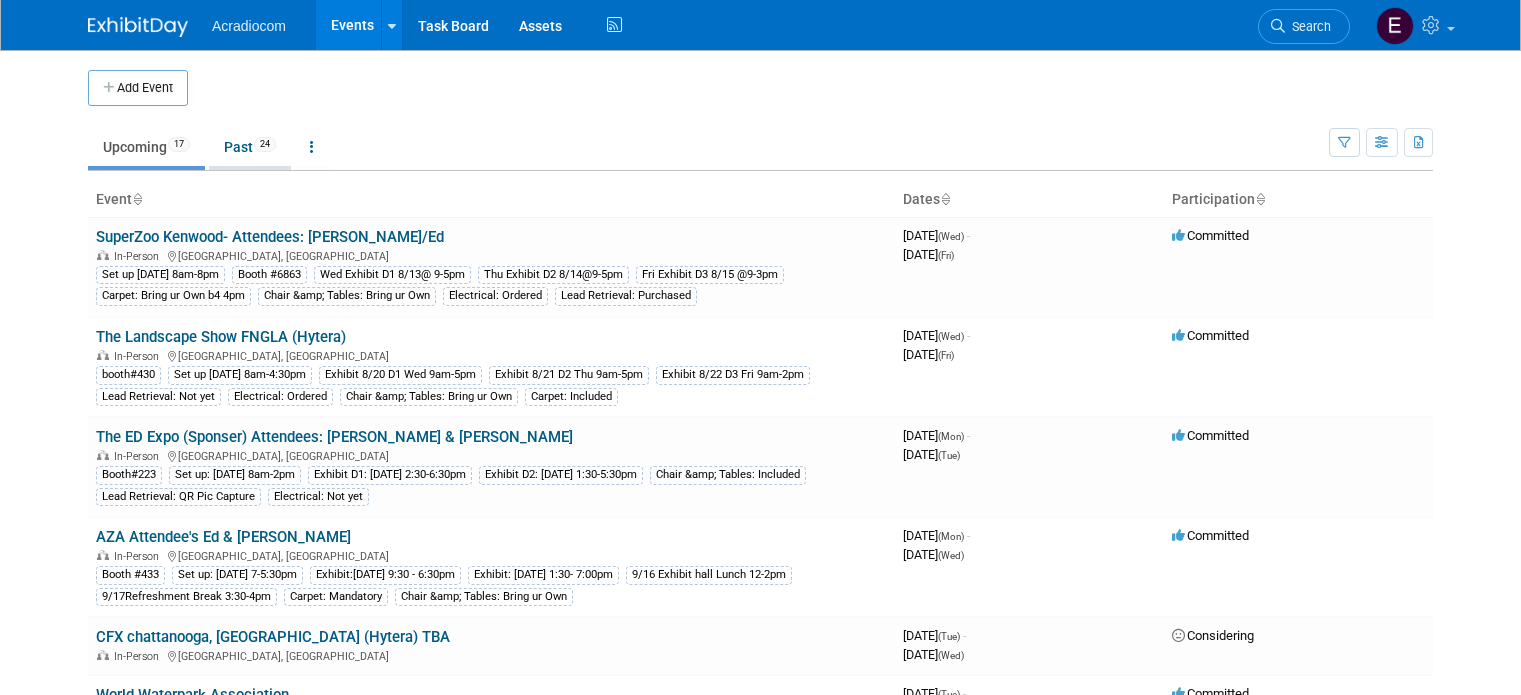 scroll, scrollTop: 0, scrollLeft: 0, axis: both 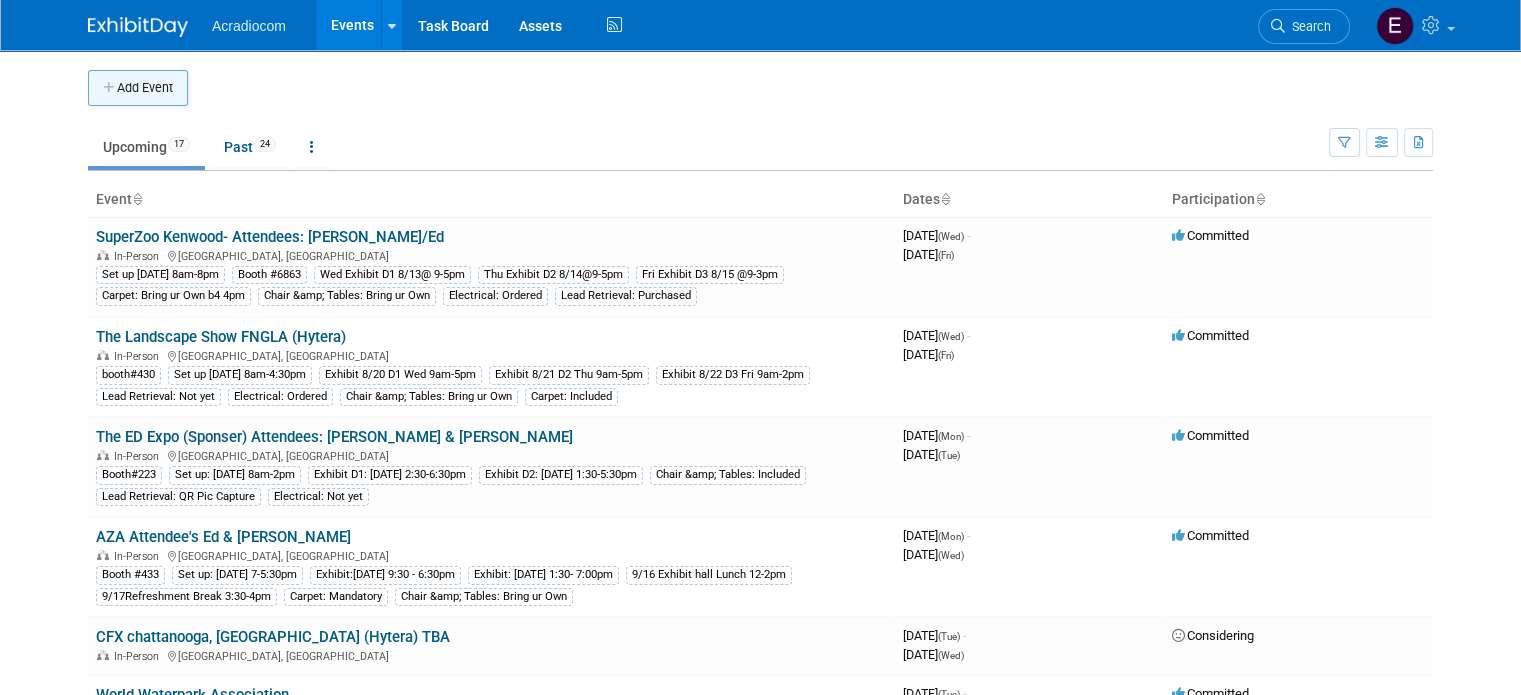 click at bounding box center [110, 88] 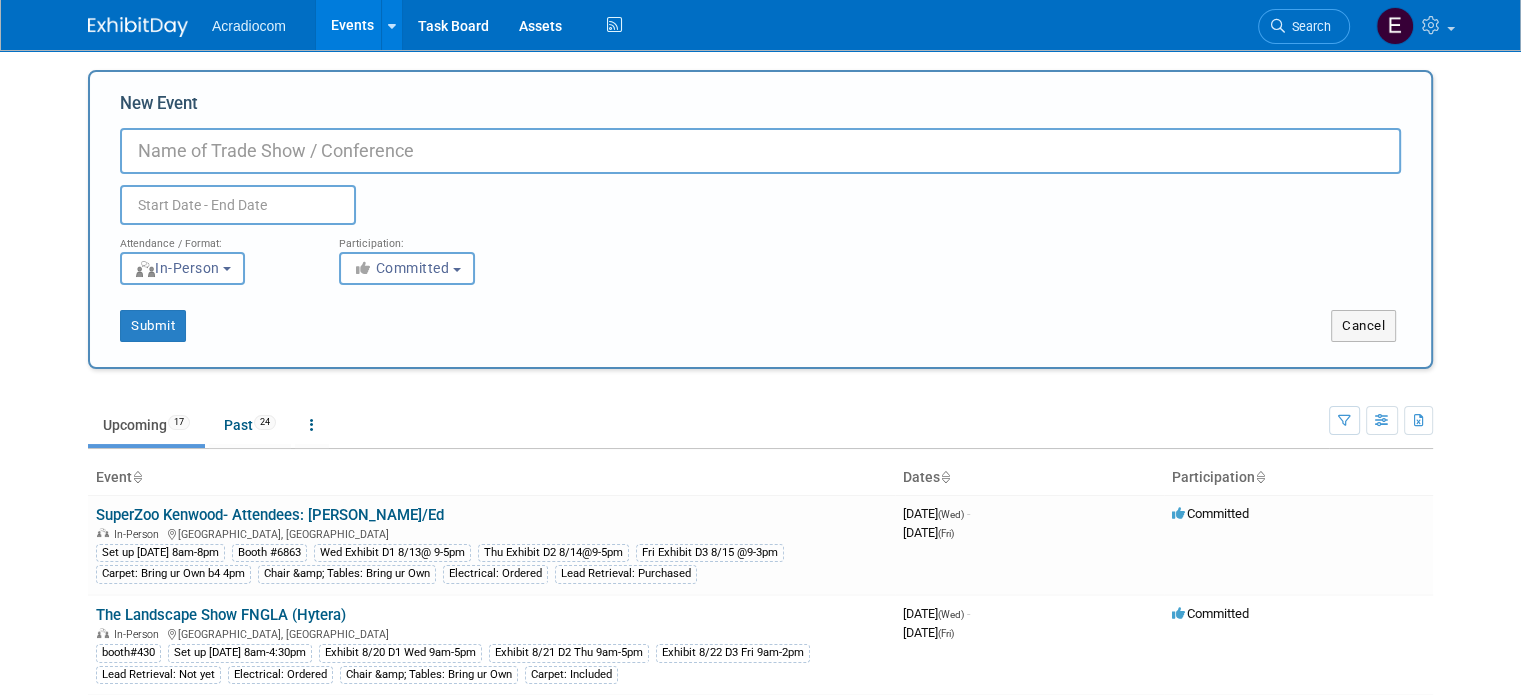click on "New Event" at bounding box center (760, 151) 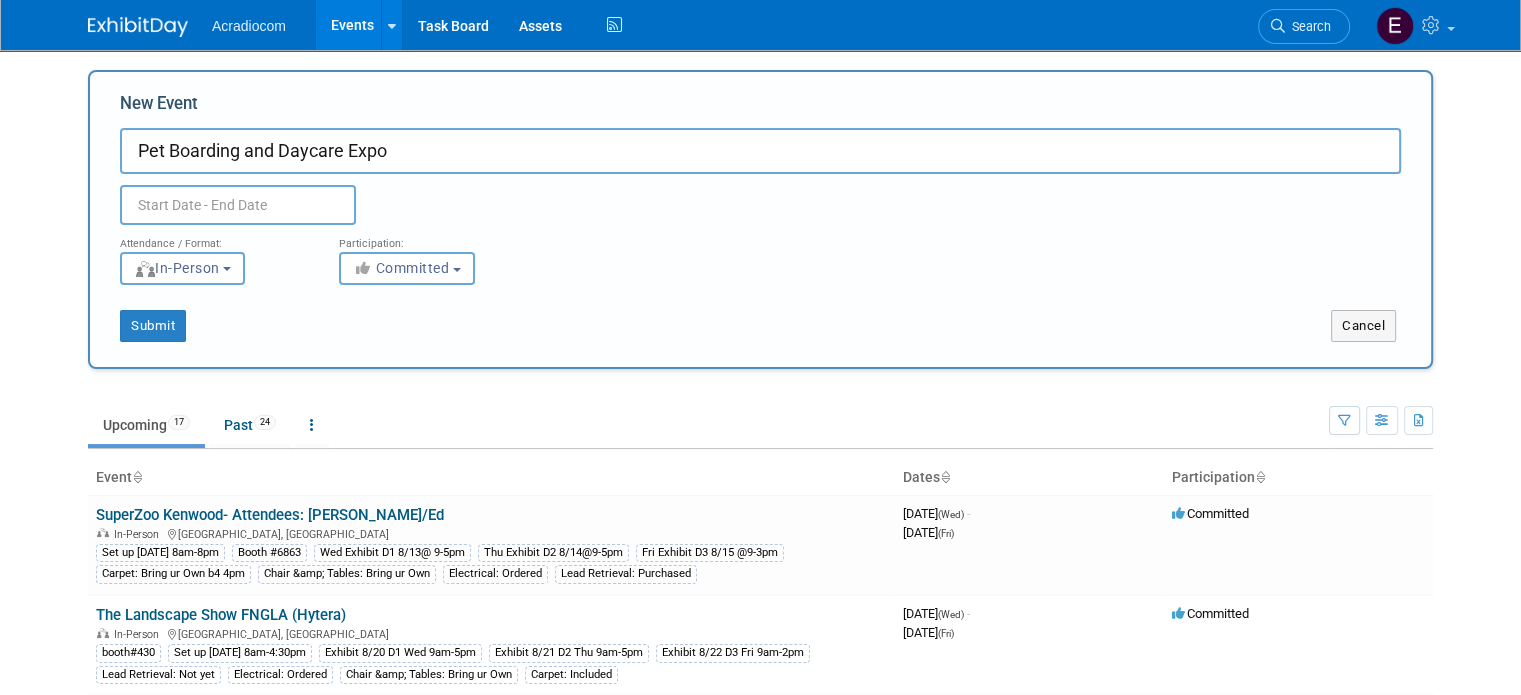 type on "Pet Boarding and Daycare Expo" 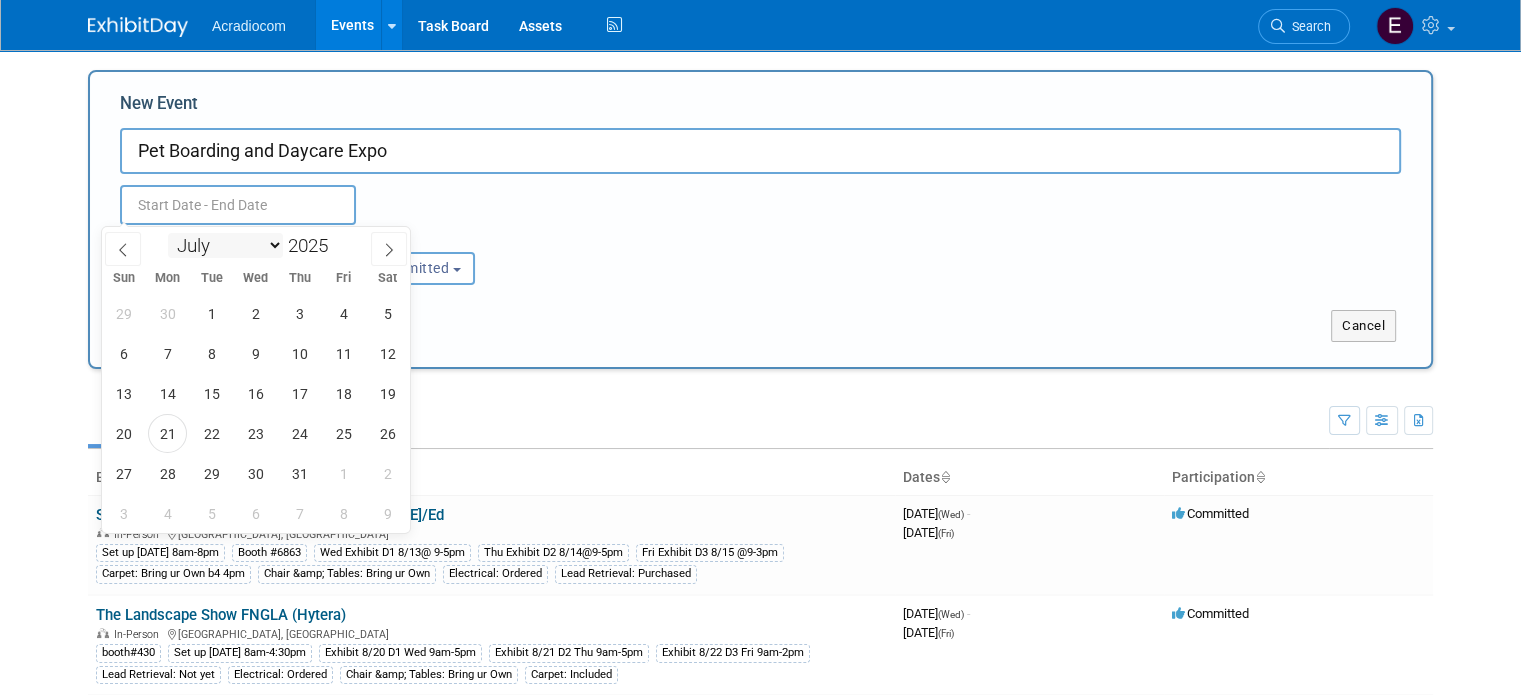 click on "January February March April May June July August September October November December" at bounding box center (225, 245) 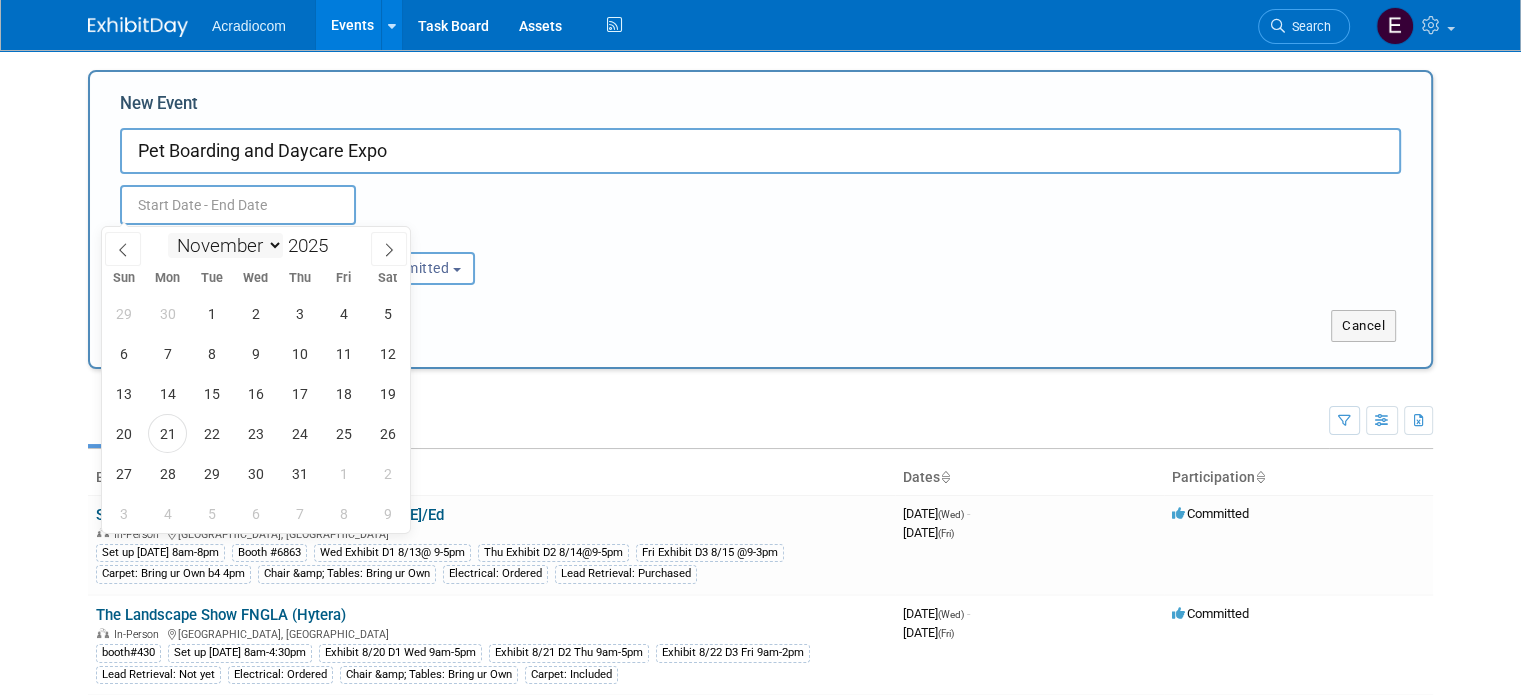 click on "January February March April May June July August September October November December" at bounding box center (225, 245) 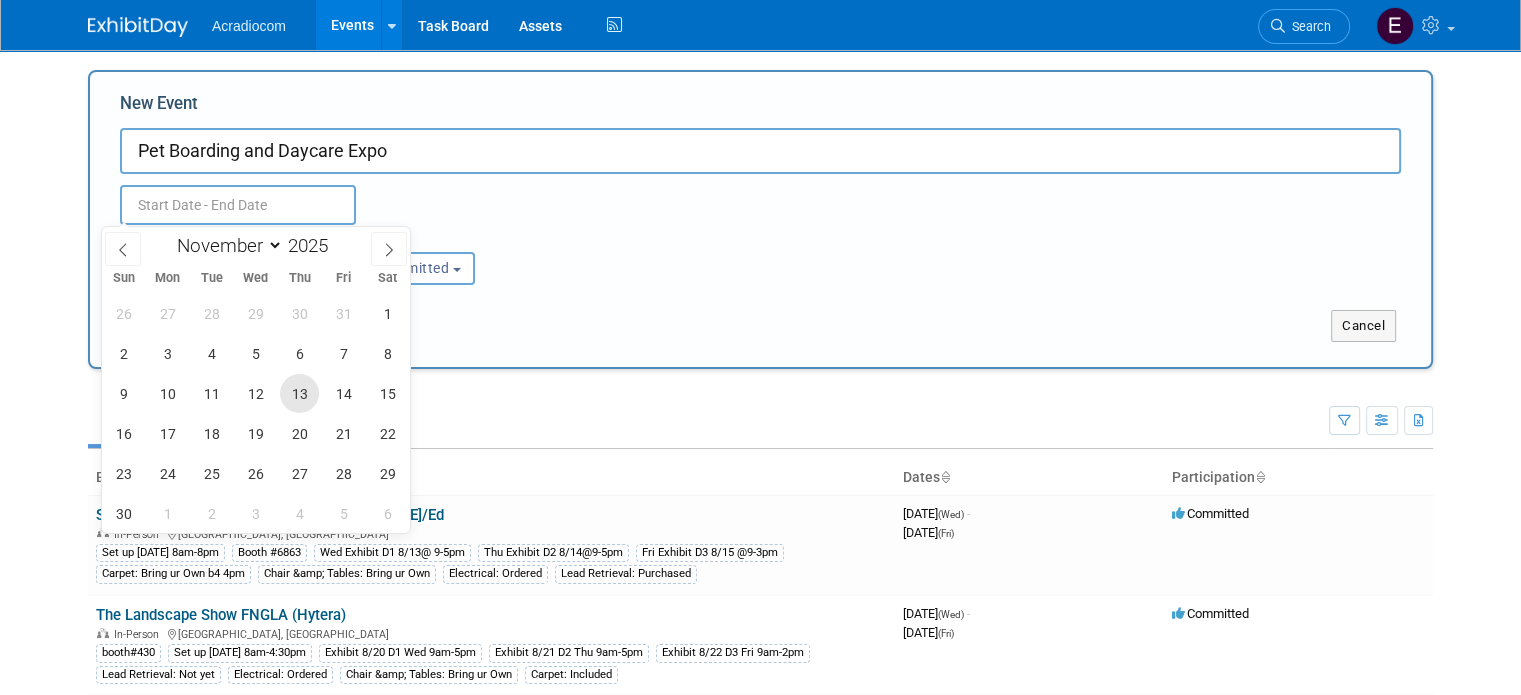 click on "13" at bounding box center [299, 393] 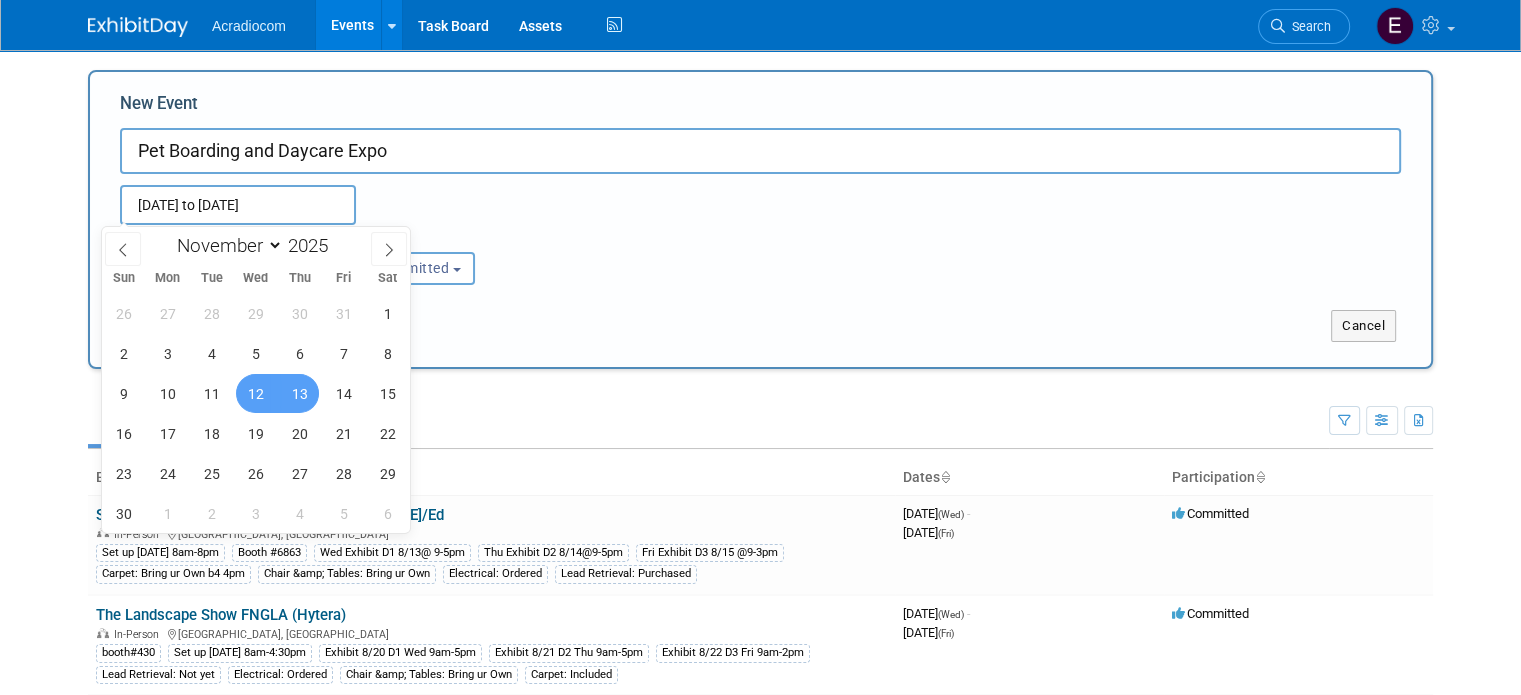 click on "12" at bounding box center [255, 393] 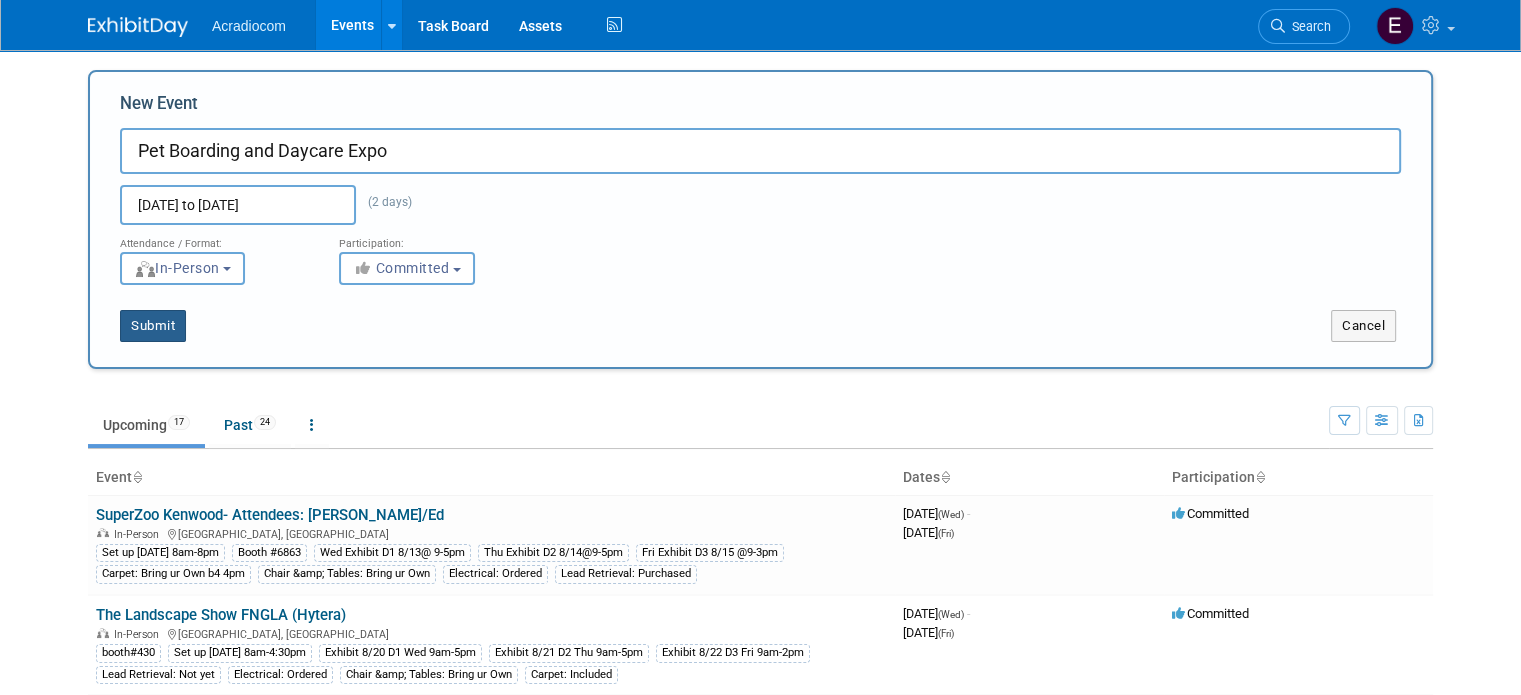 click on "Submit" at bounding box center (153, 326) 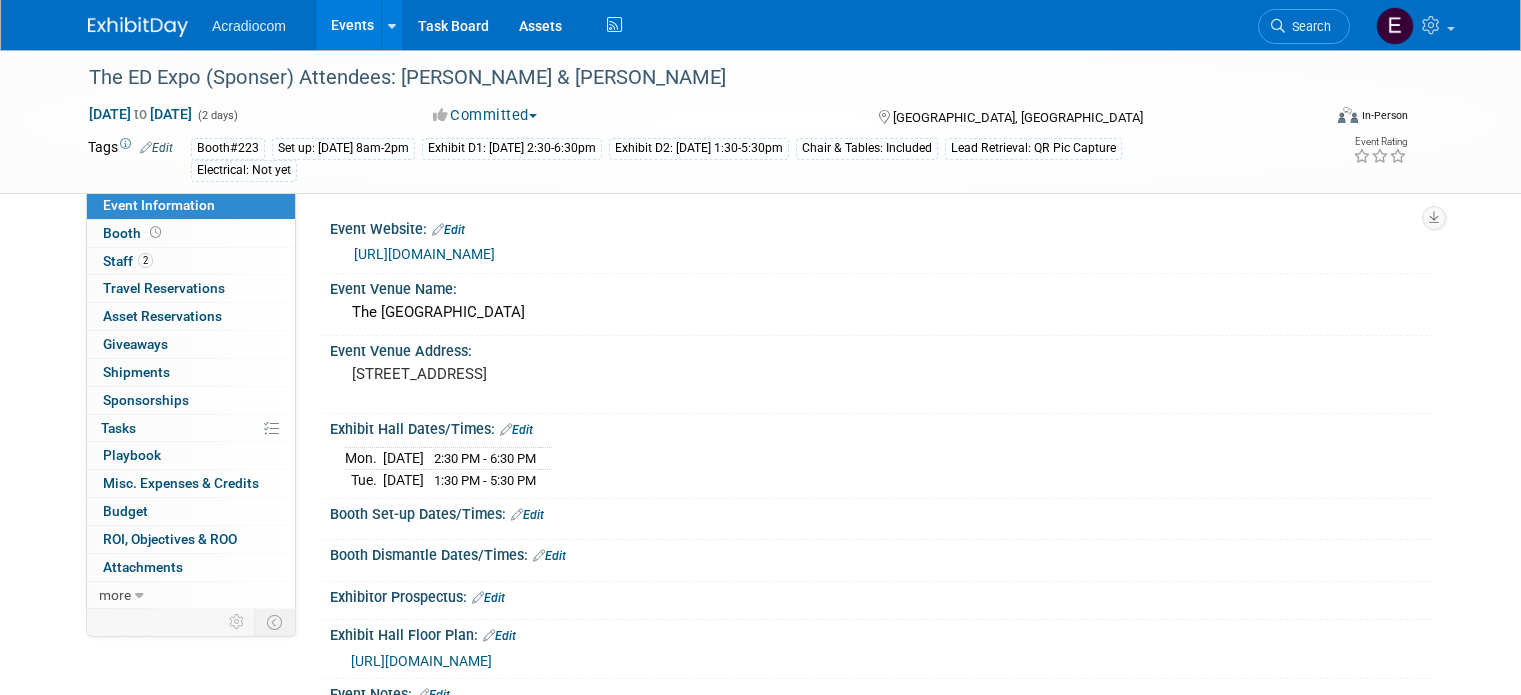 scroll, scrollTop: 0, scrollLeft: 0, axis: both 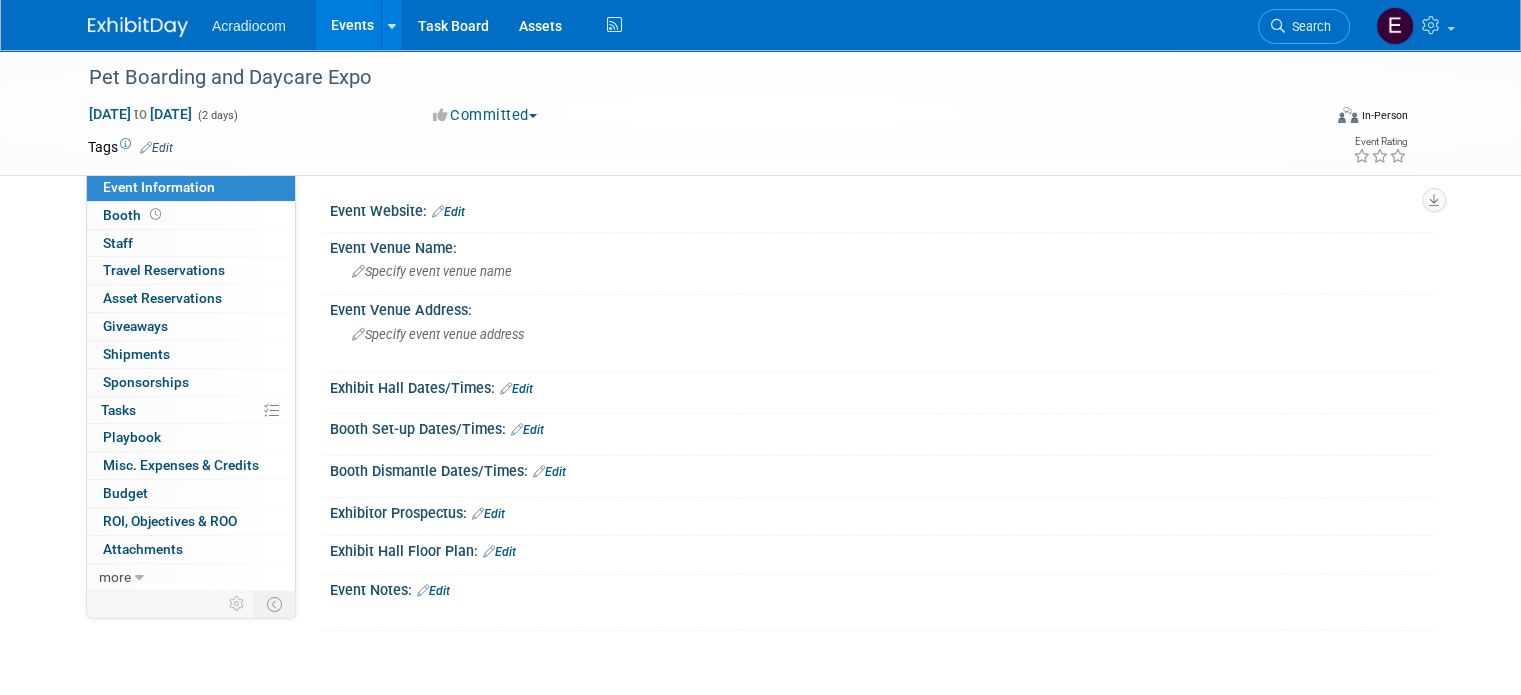 click on "Event Website:
Edit" at bounding box center (881, 209) 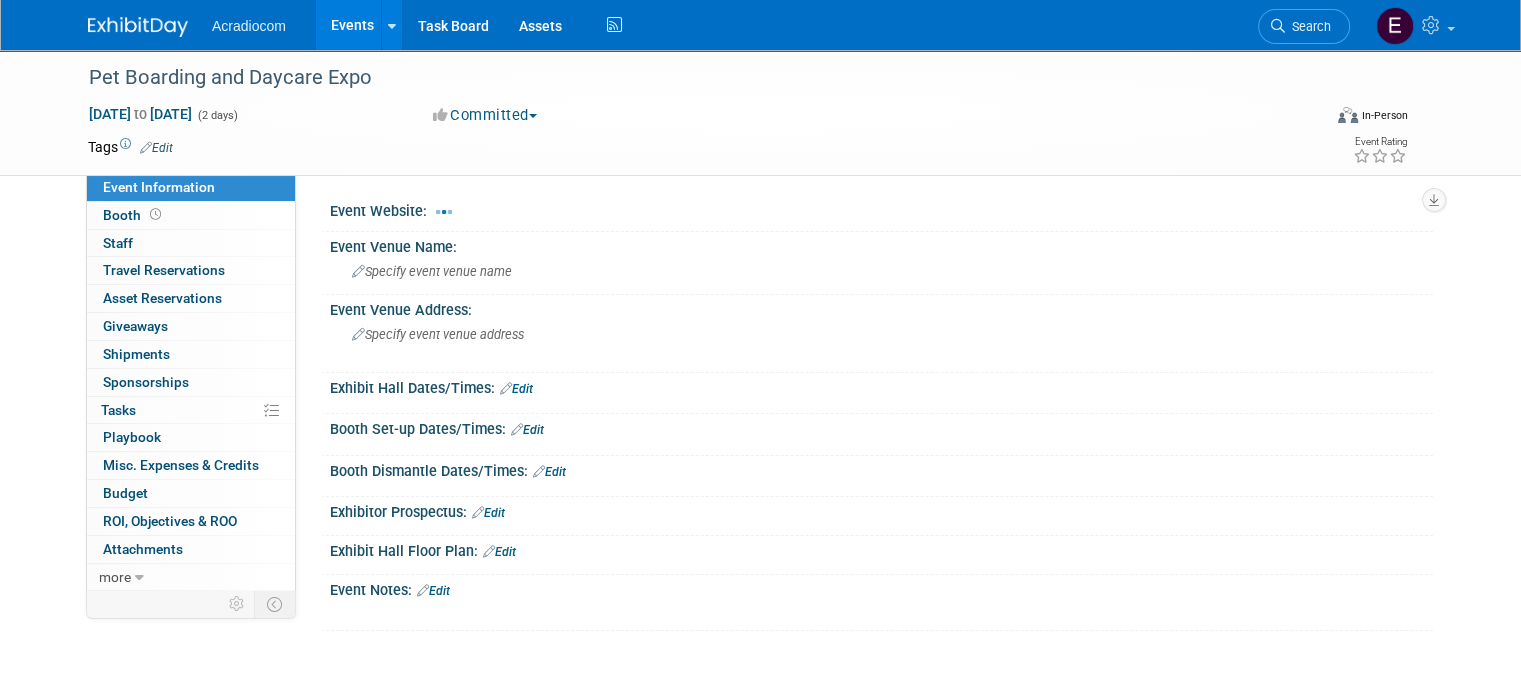 click on "Event Website:
Edit" at bounding box center (881, 208) 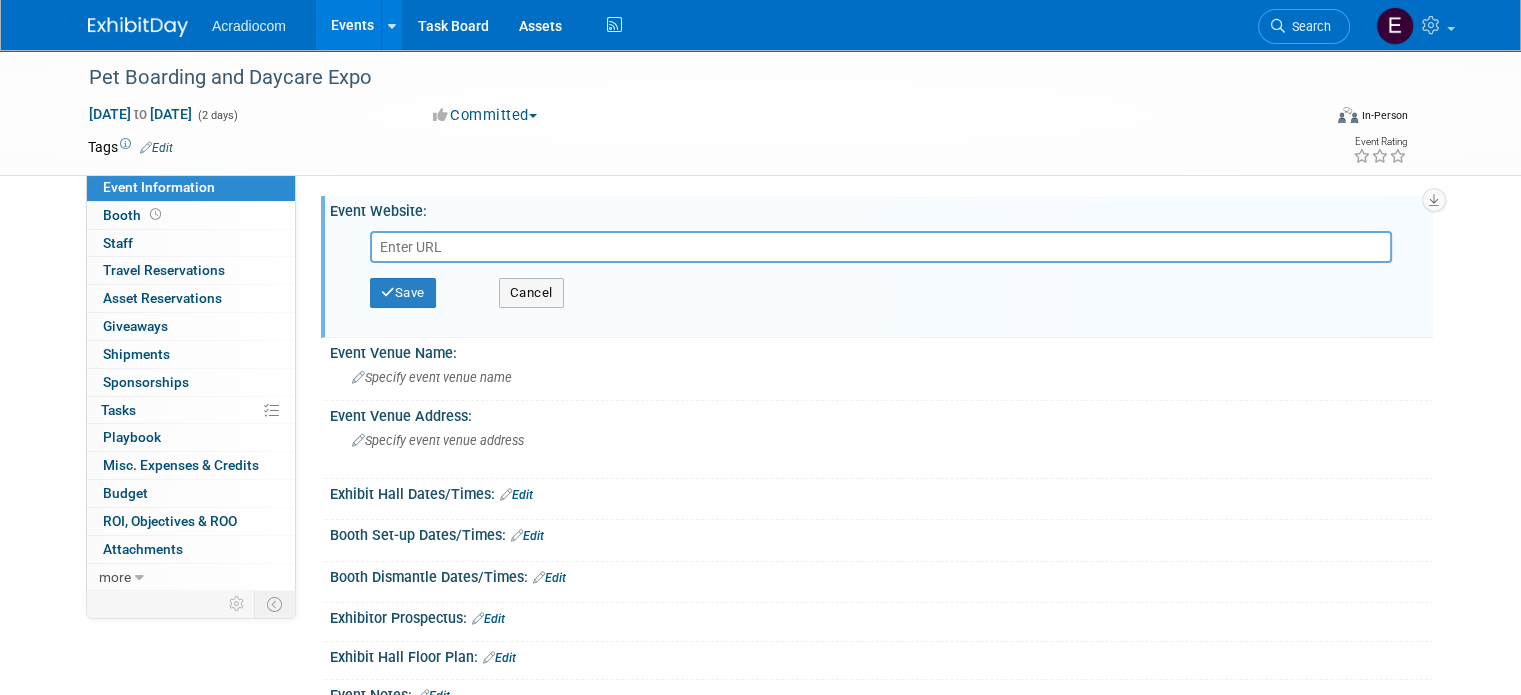 paste on "https://www.barkleighshows.com/pbd-expo/" 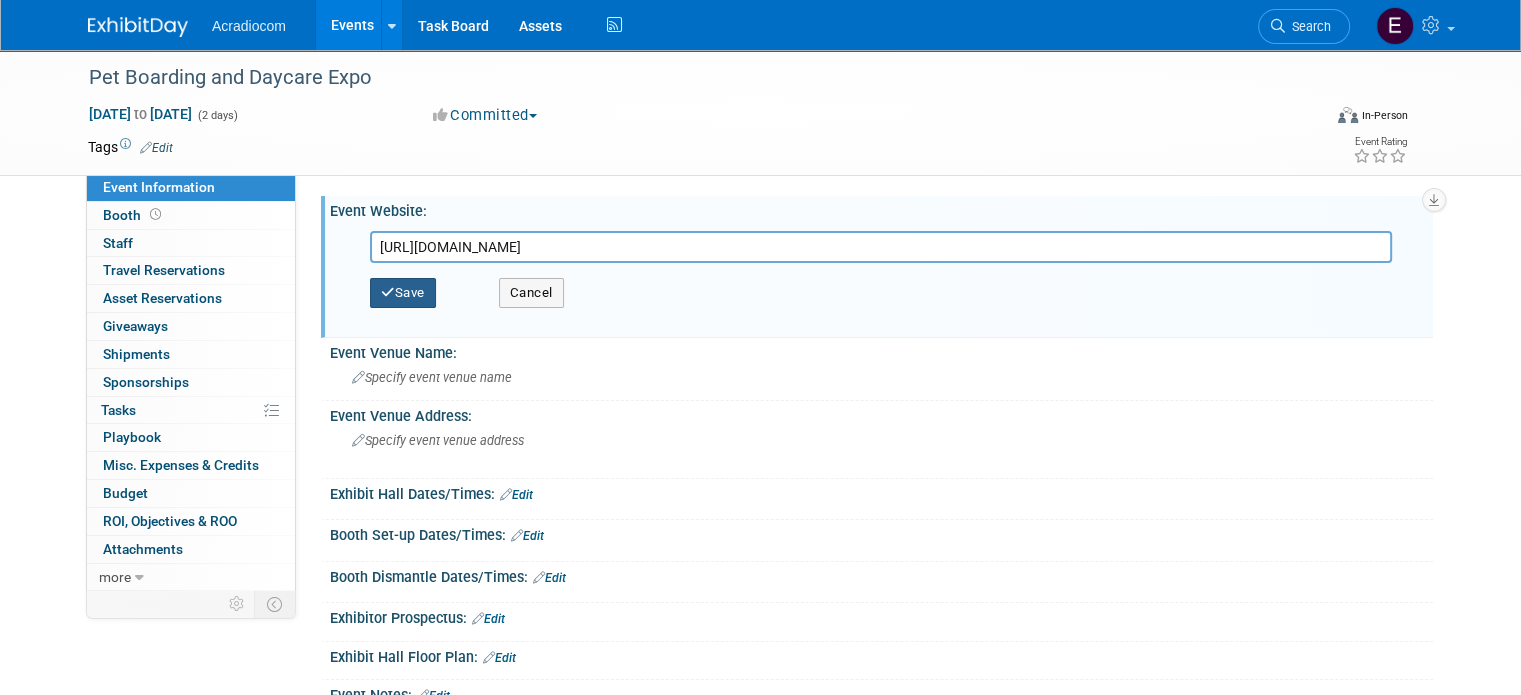 type on "https://www.barkleighshows.com/pbd-expo/" 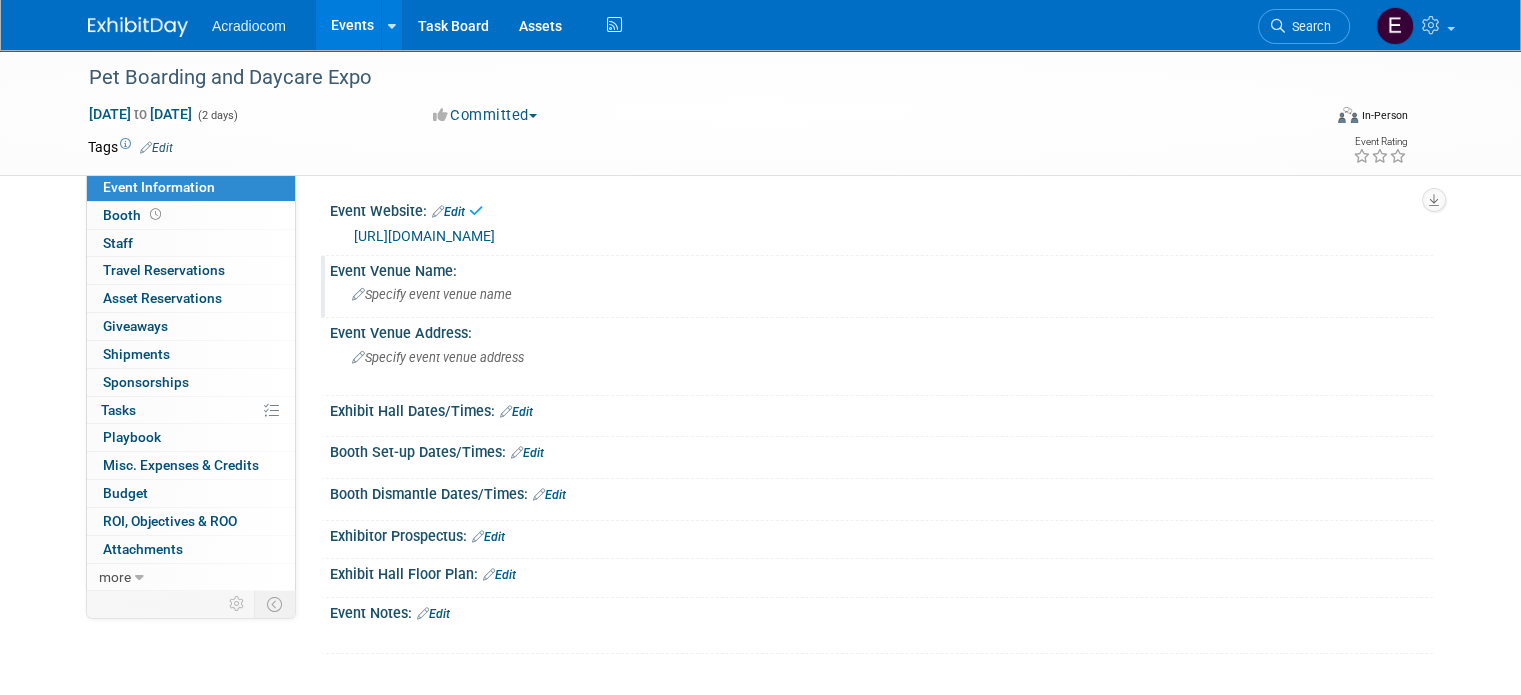 click on "Specify event venue name" at bounding box center [432, 294] 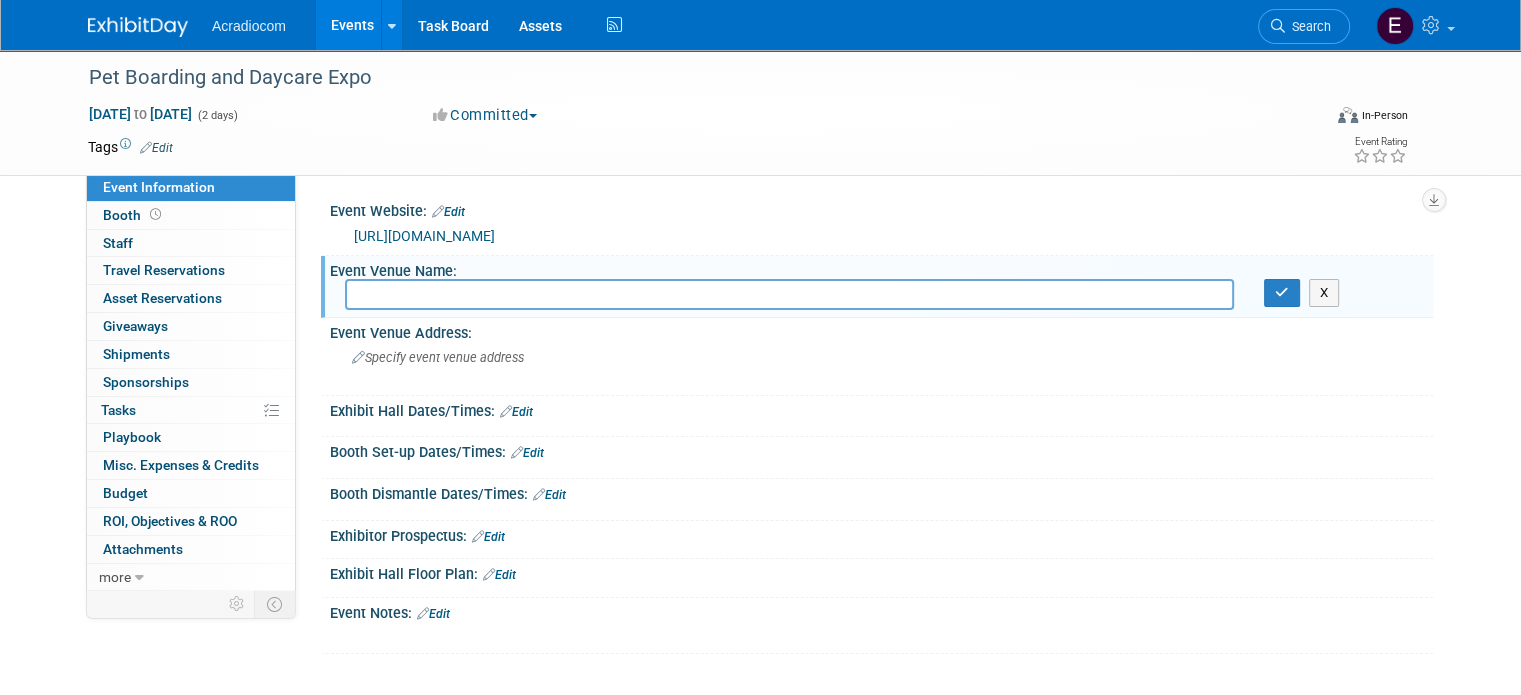 paste on "Hershey Lodge & Convention Center" 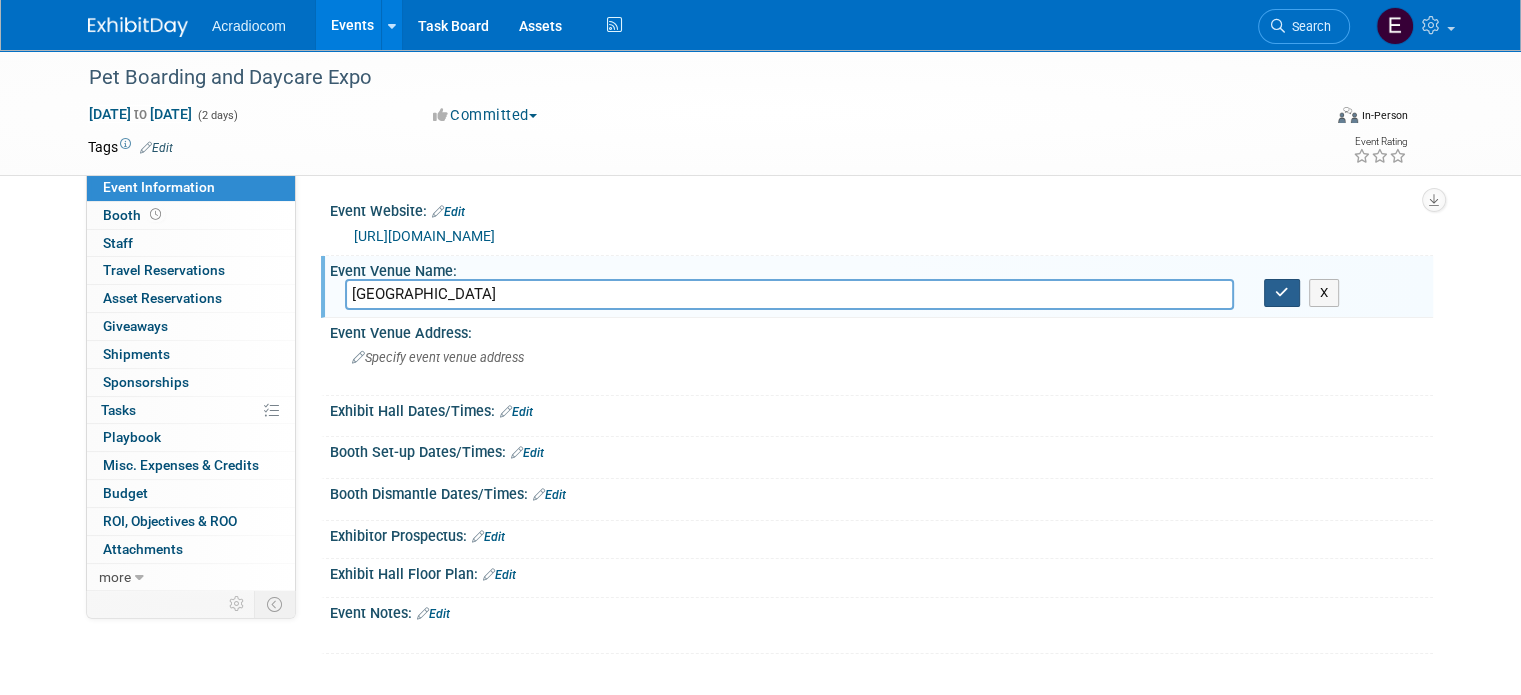type on "Hershey Lodge & Convention Center" 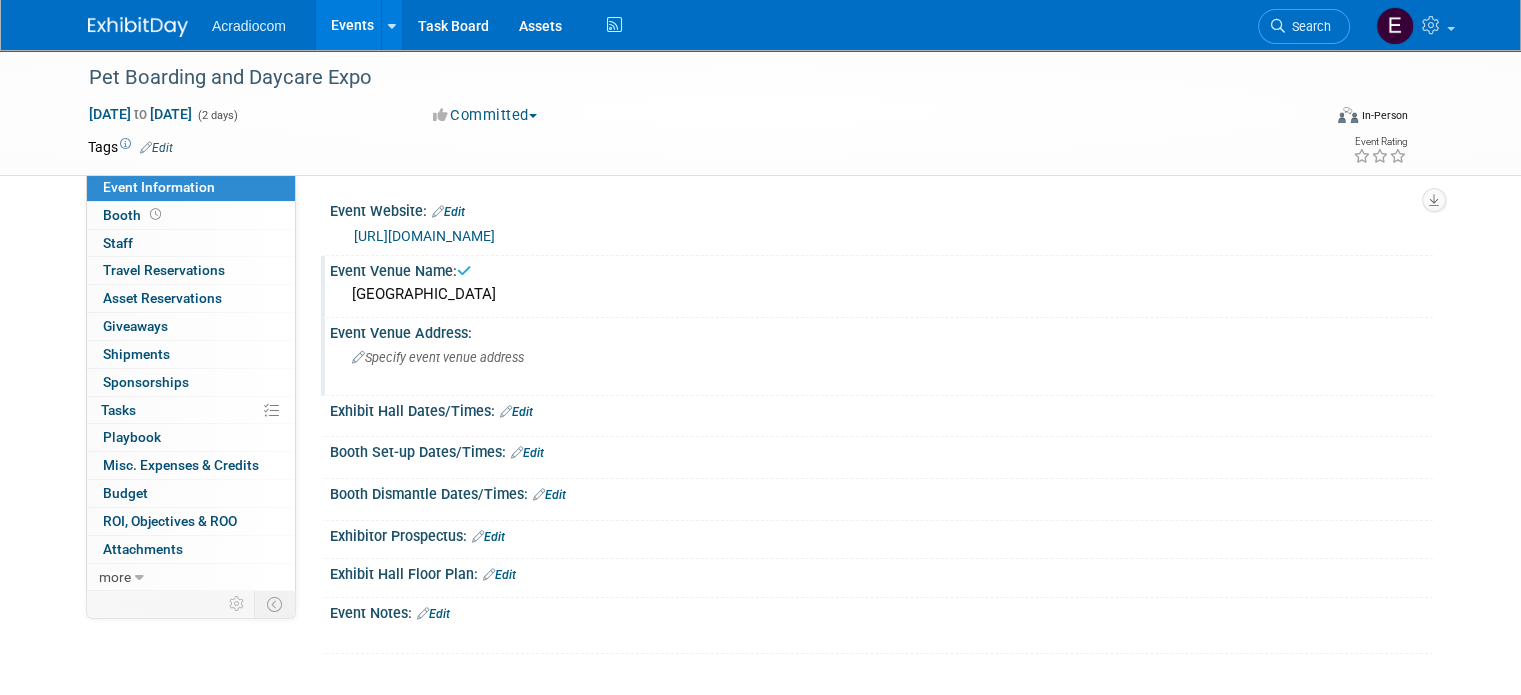 click on "Event Venue Address:" at bounding box center (881, 330) 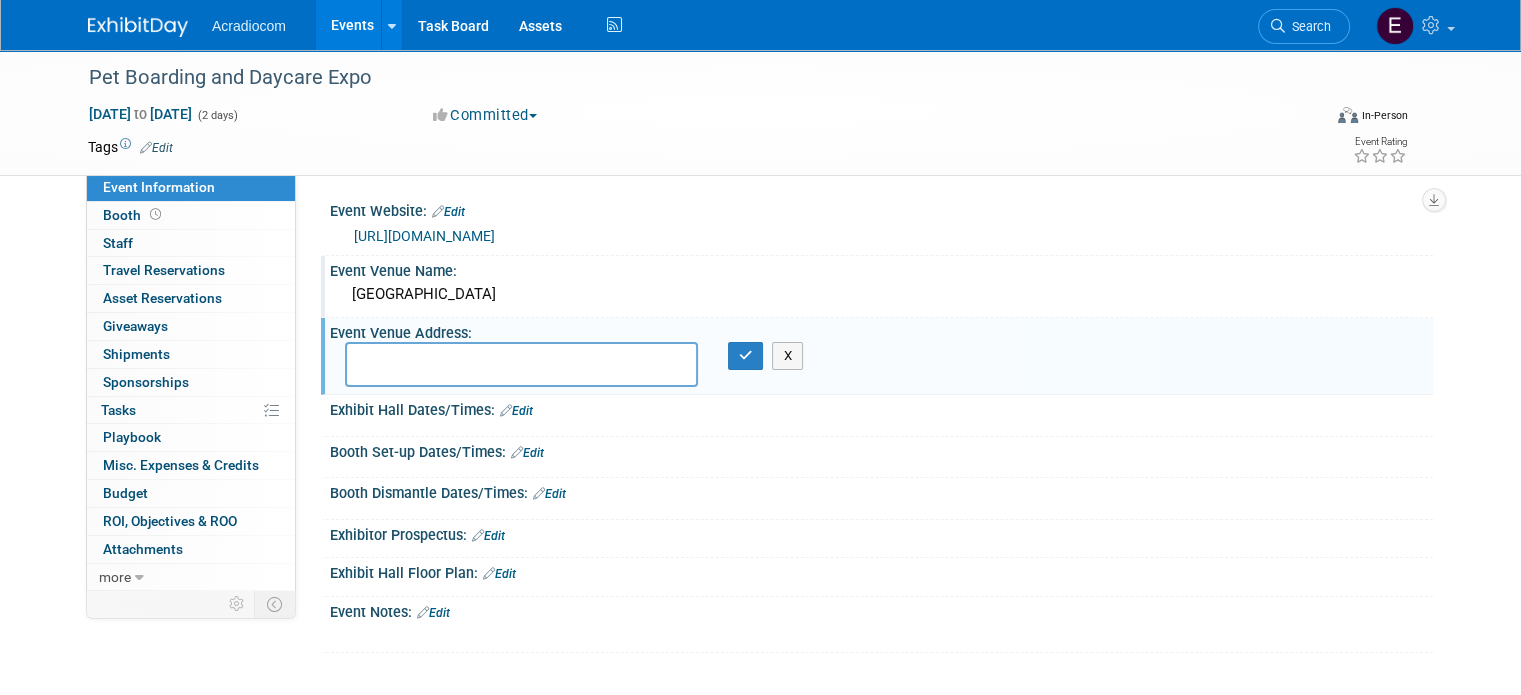 paste on "325 University Dr, Hershey, PA 17033" 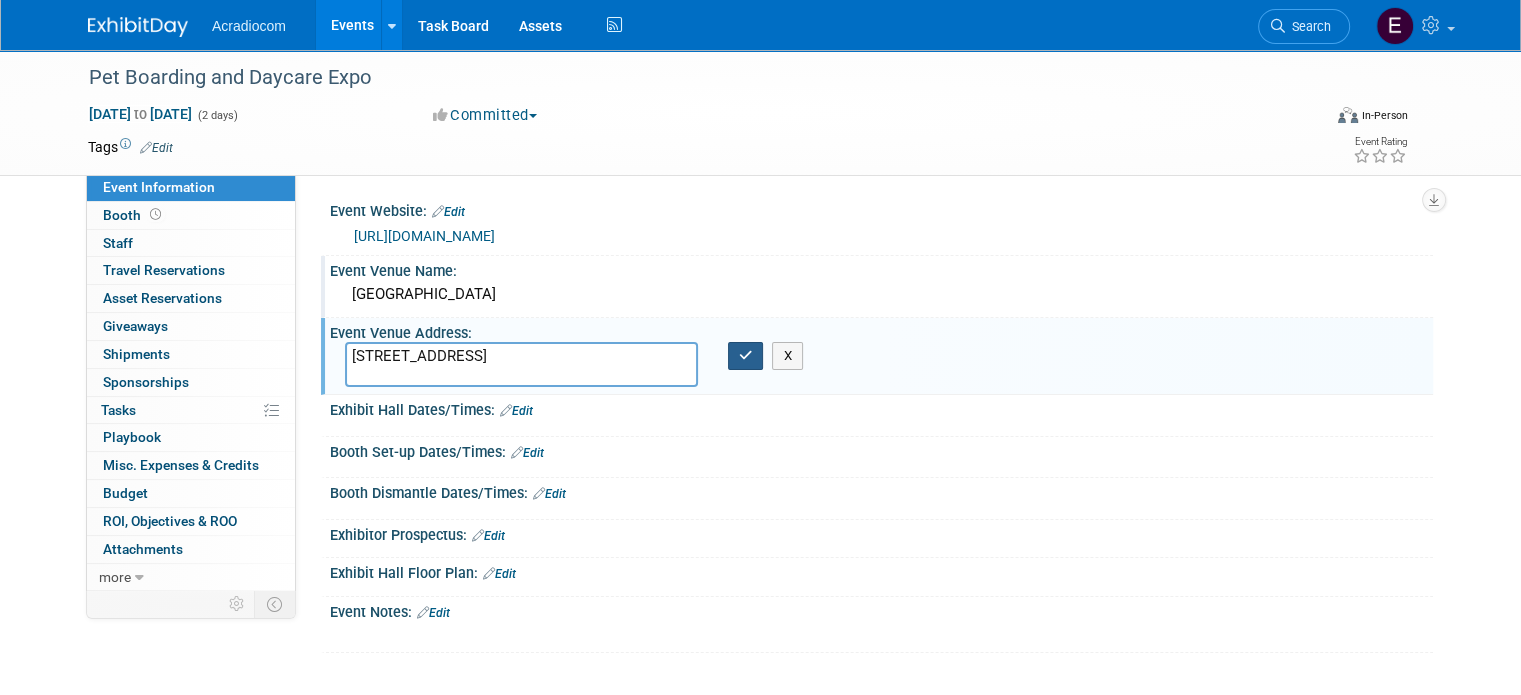 type on "325 University Dr, Hershey, PA 17033" 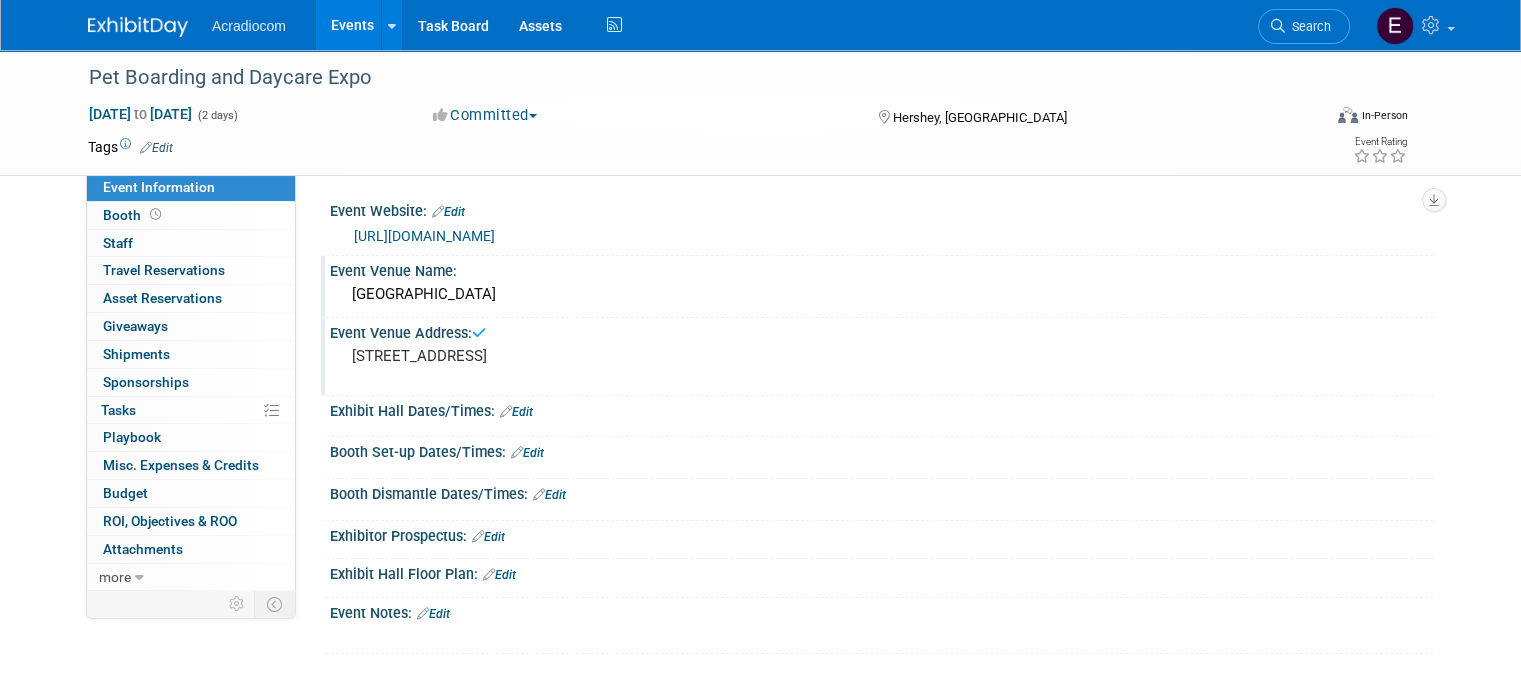 scroll, scrollTop: 100, scrollLeft: 0, axis: vertical 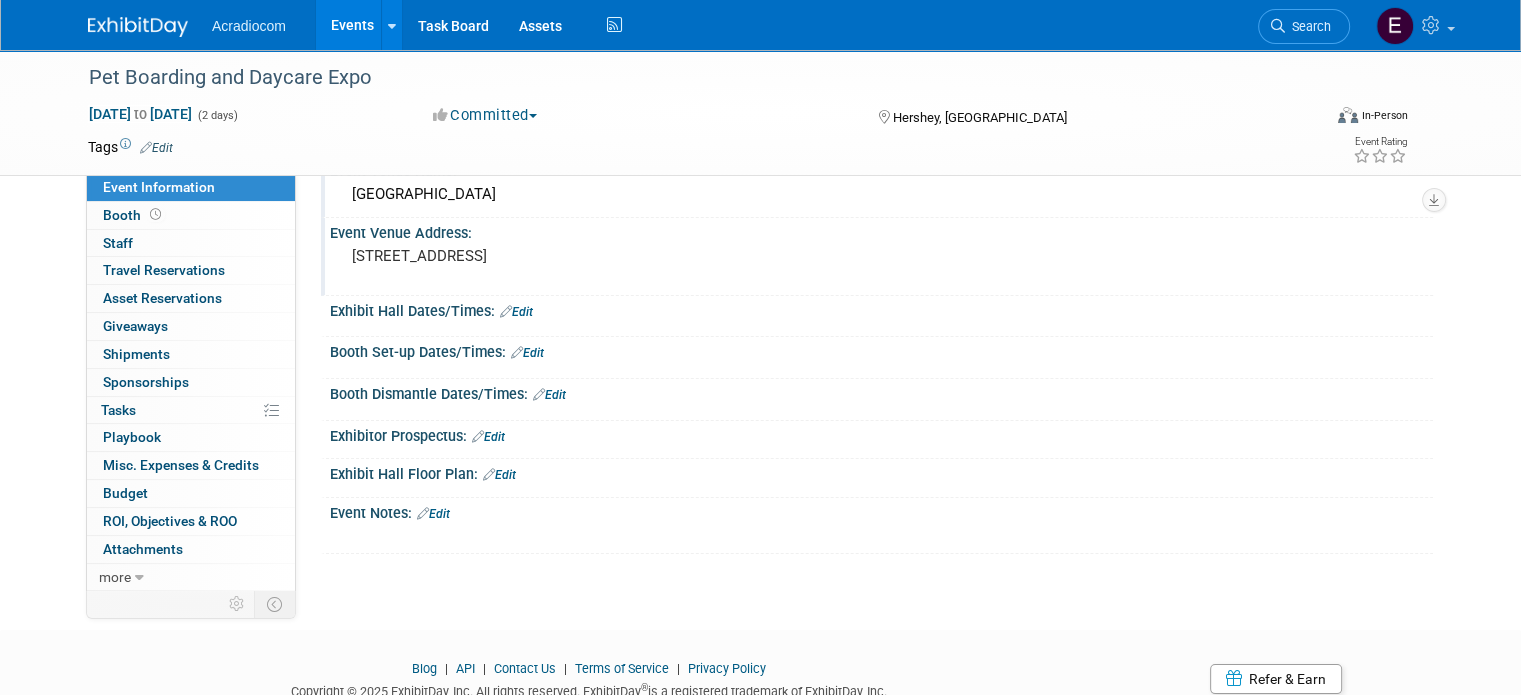click on "Edit" at bounding box center [516, 312] 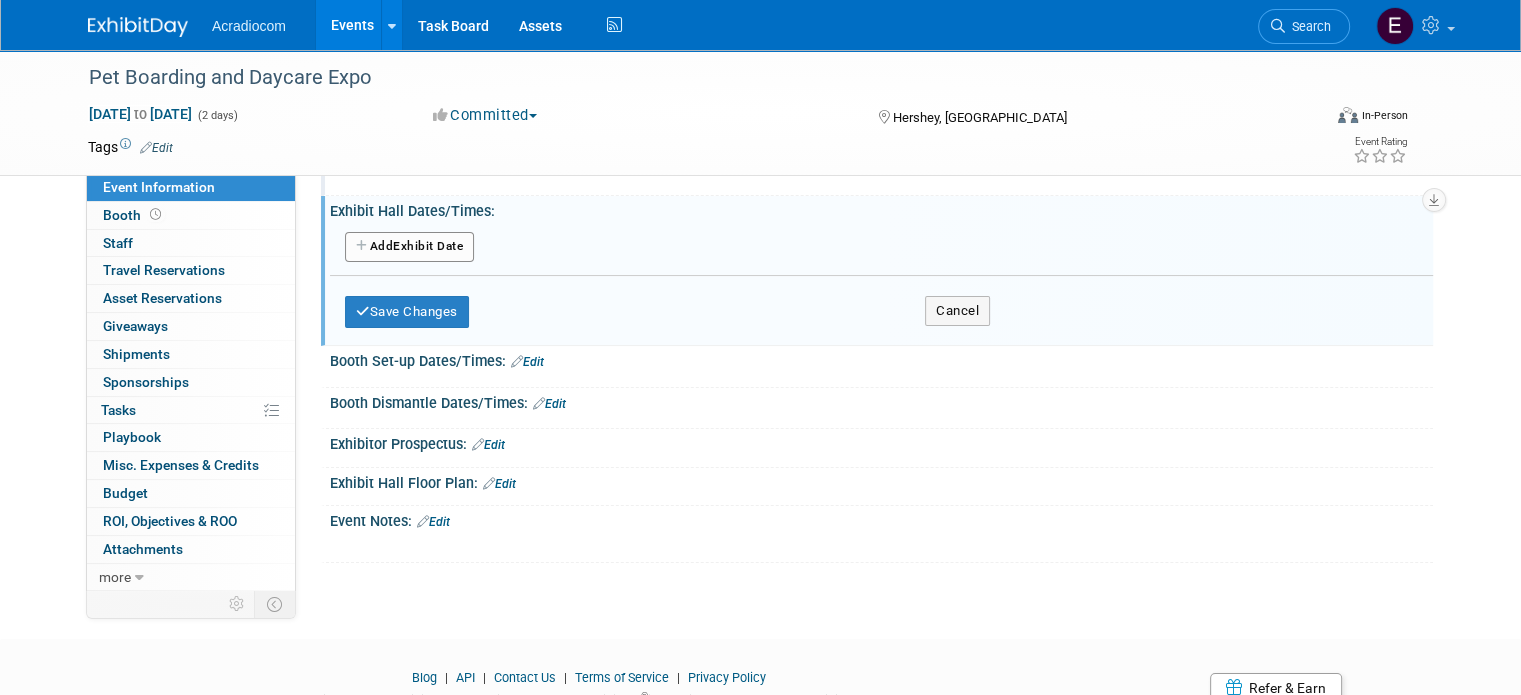 scroll, scrollTop: 0, scrollLeft: 0, axis: both 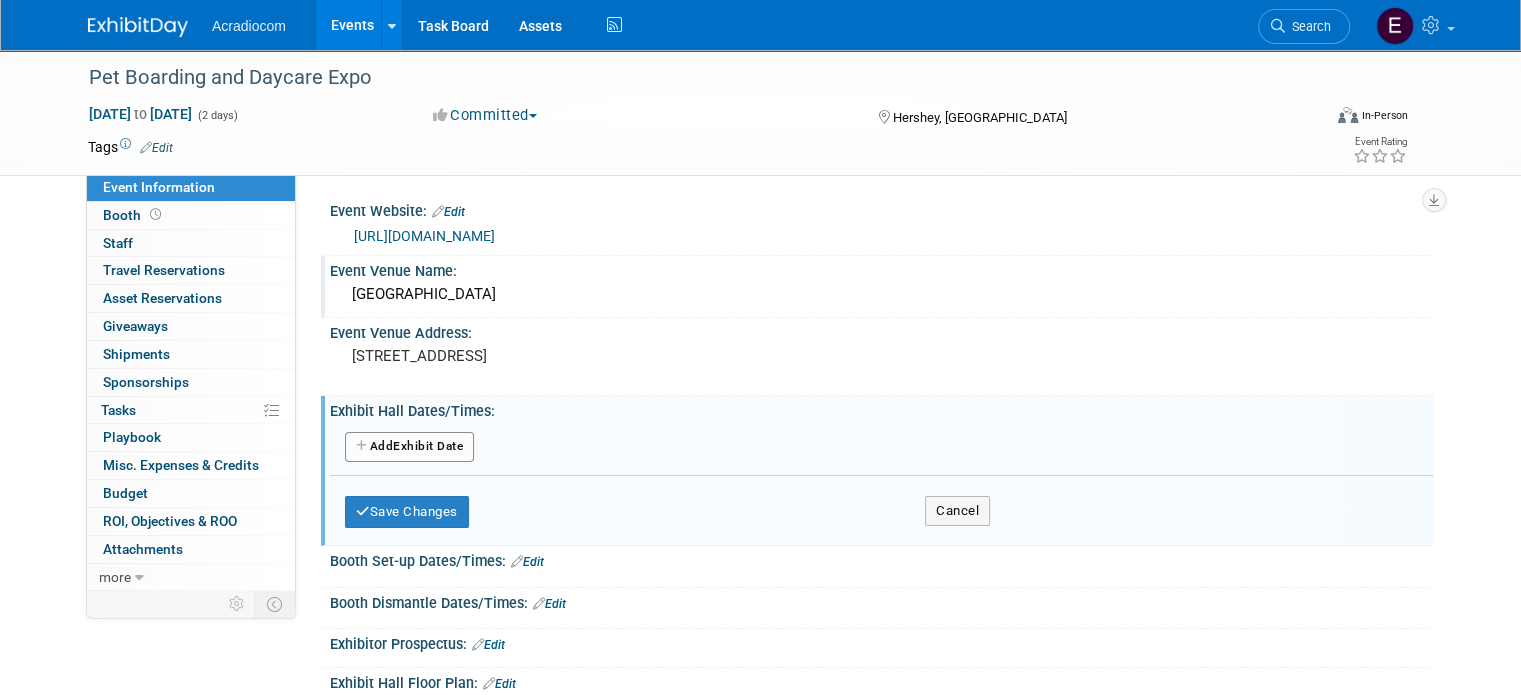 click on "Add  Another  Exhibit Date" at bounding box center [409, 447] 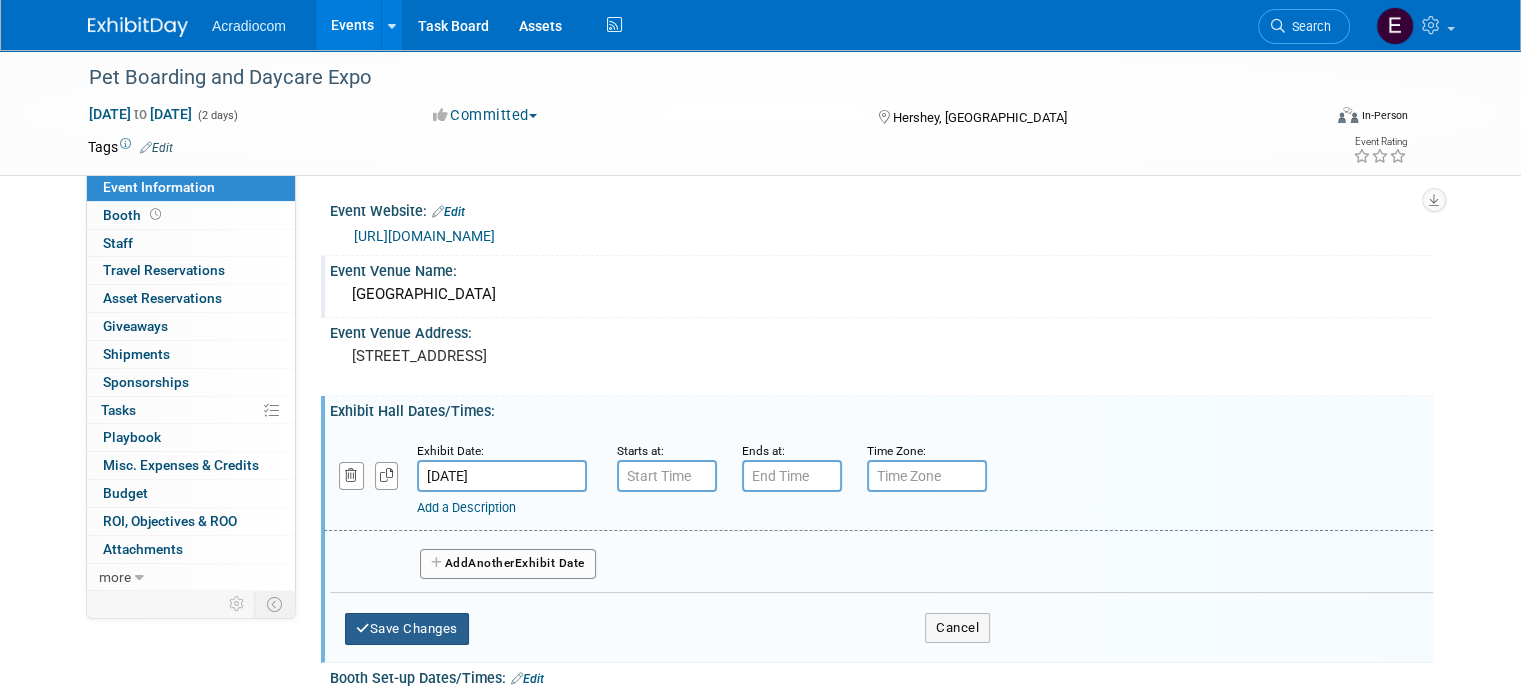 click on "Save Changes" at bounding box center [407, 629] 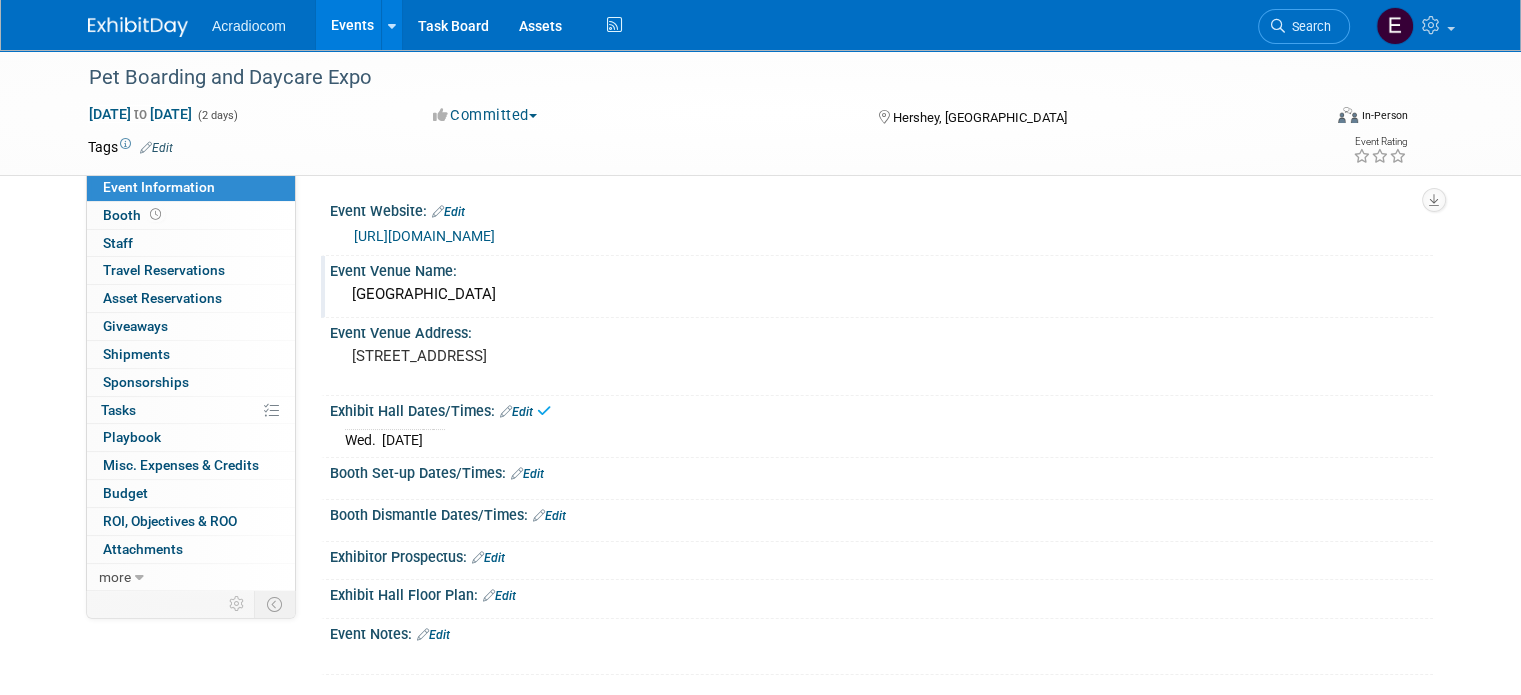 click on "Exhibit Hall Dates/Times:
Edit" at bounding box center (881, 409) 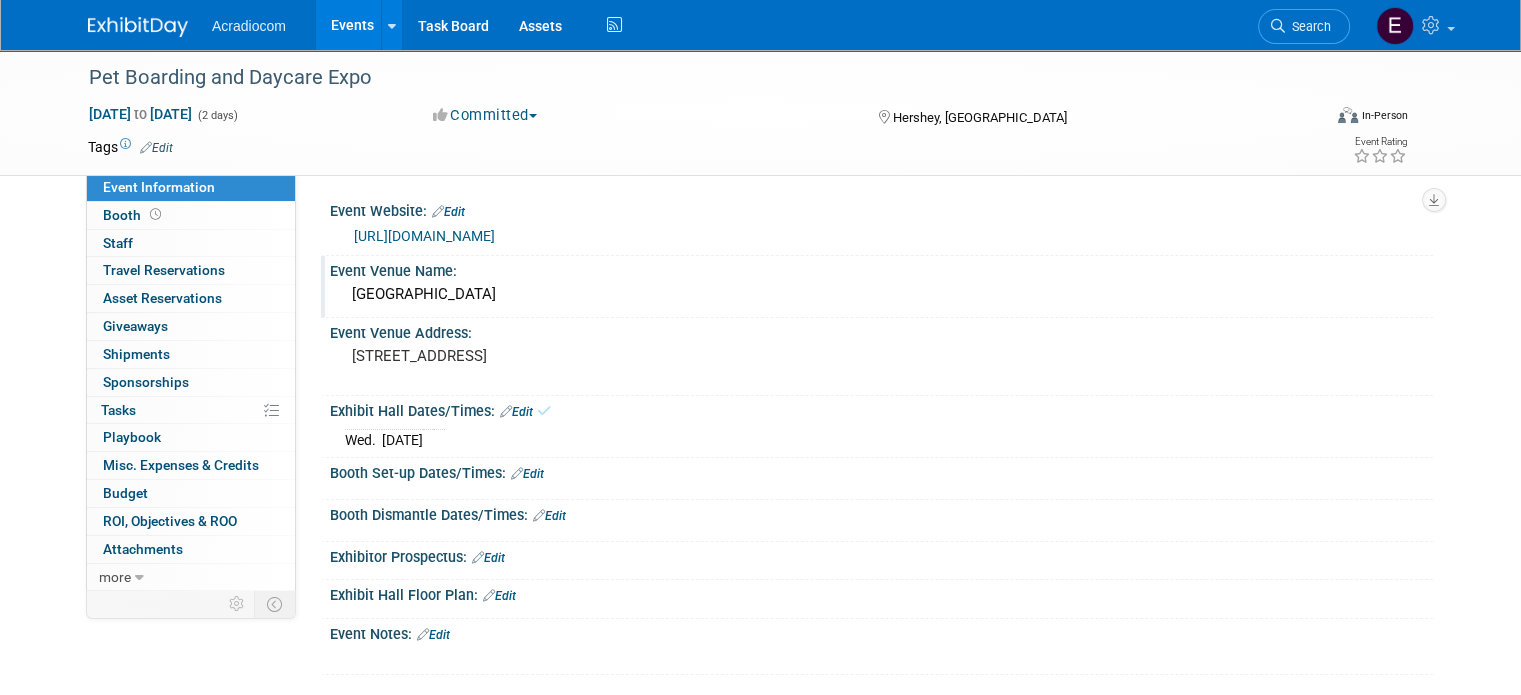 click on "Edit" at bounding box center [516, 412] 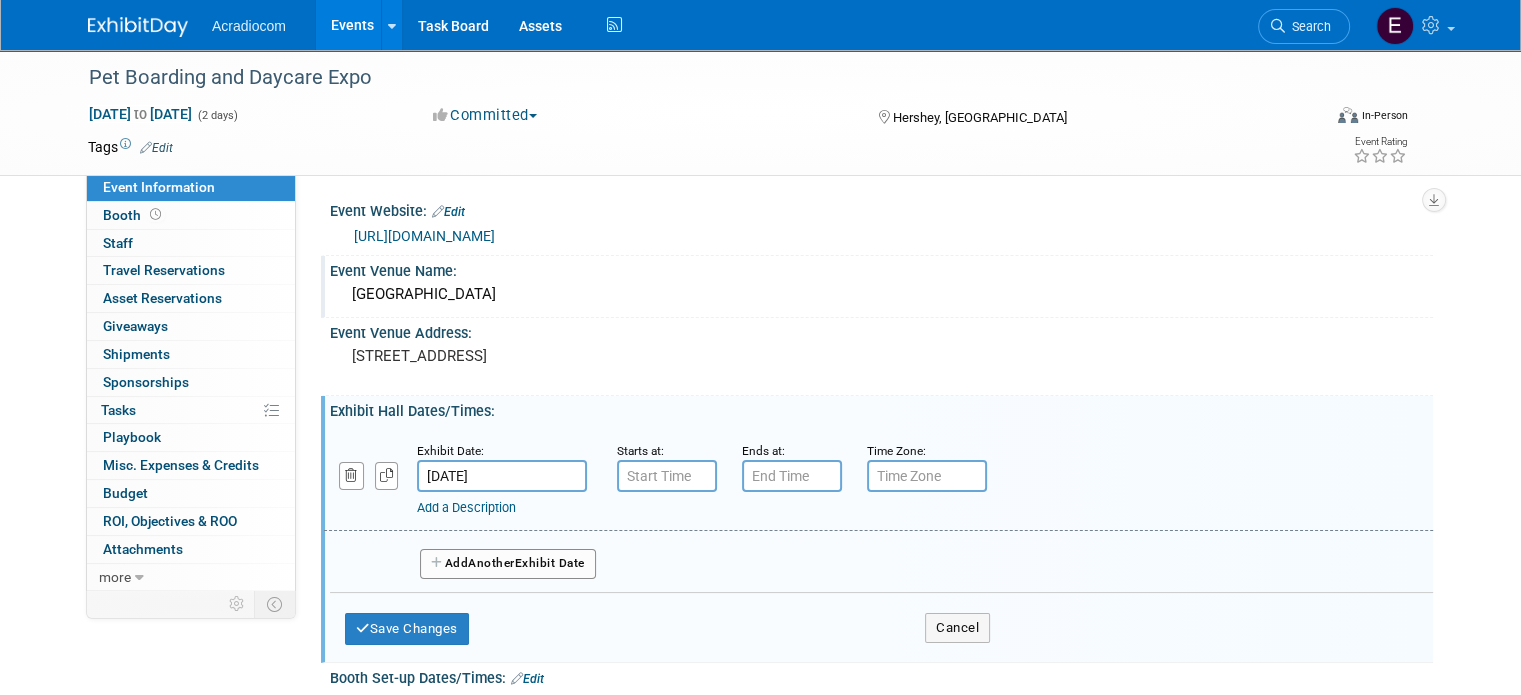 click on "Another" at bounding box center [491, 563] 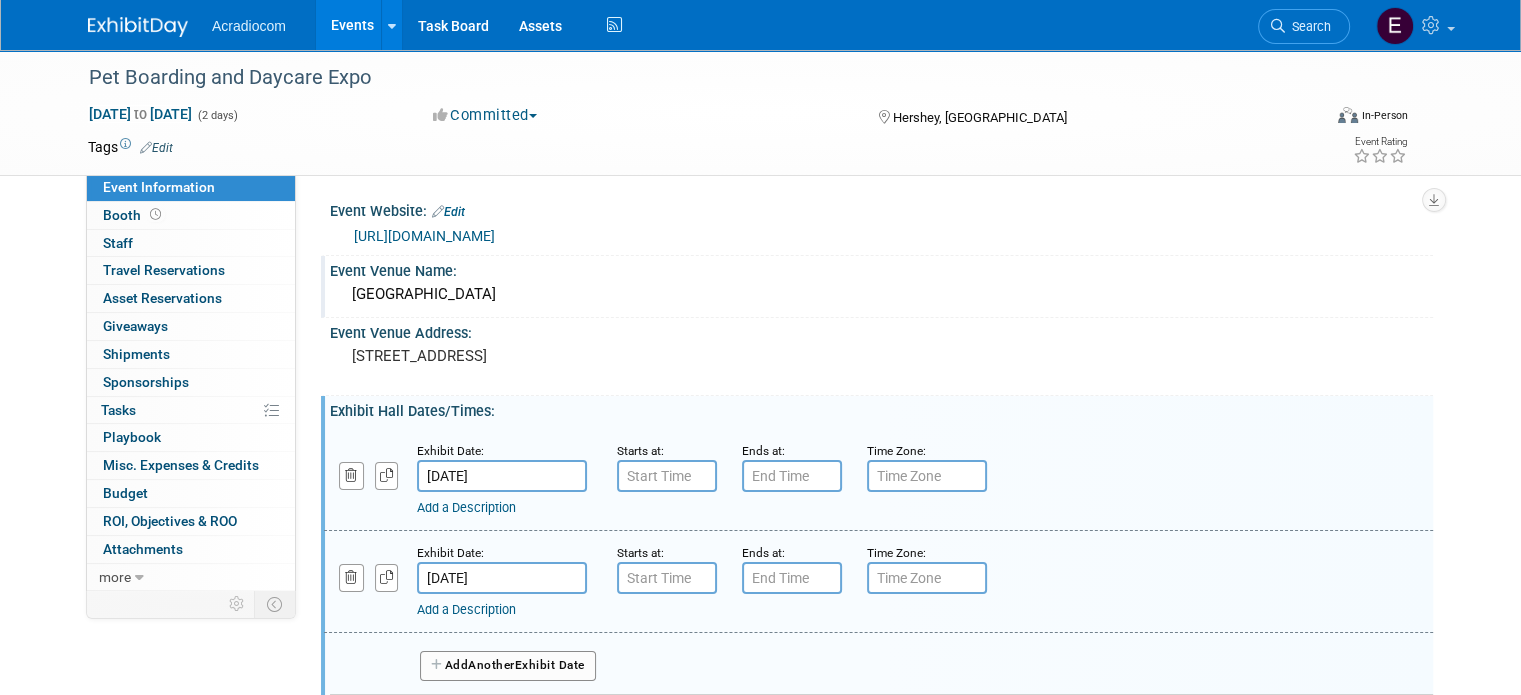 click on "Add  Another  Exhibit Date" at bounding box center [508, 666] 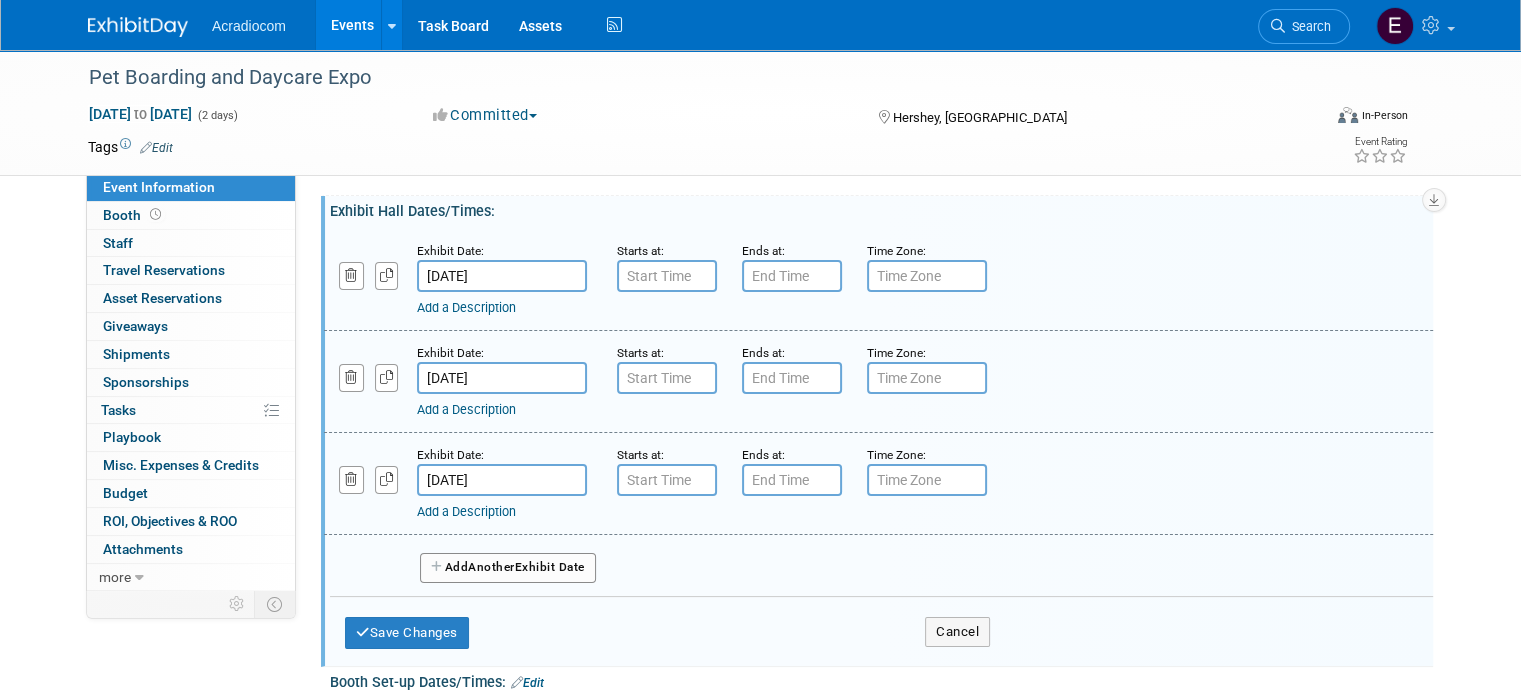 scroll, scrollTop: 0, scrollLeft: 0, axis: both 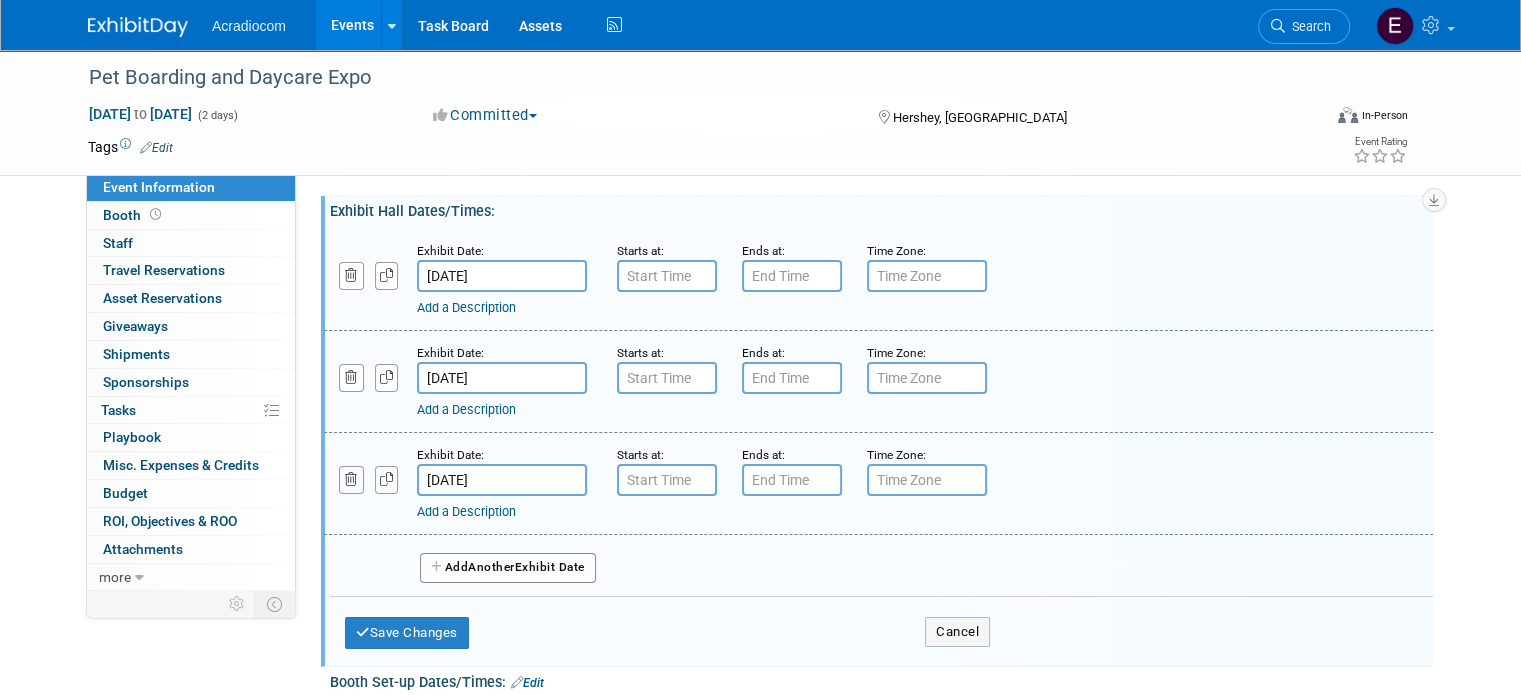 click at bounding box center [351, 479] 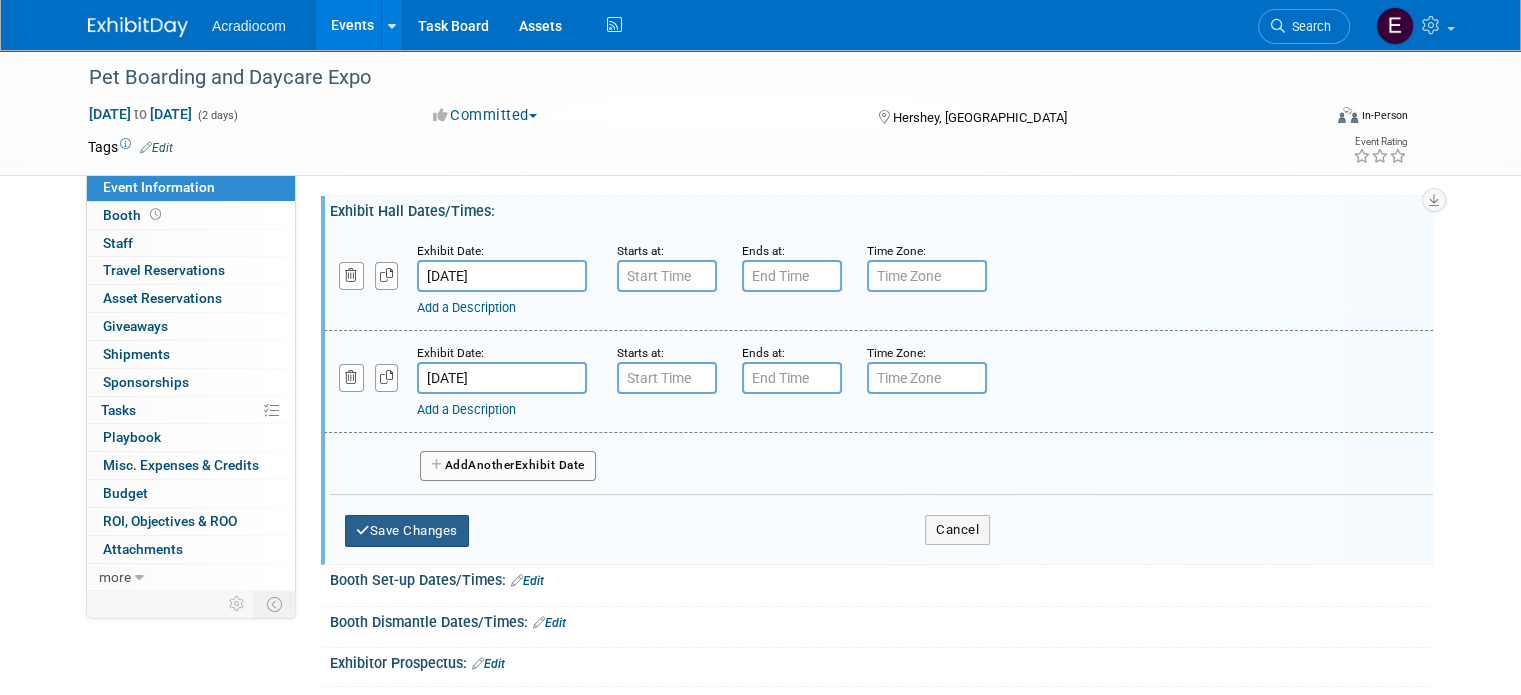 click on "Save Changes" at bounding box center (407, 531) 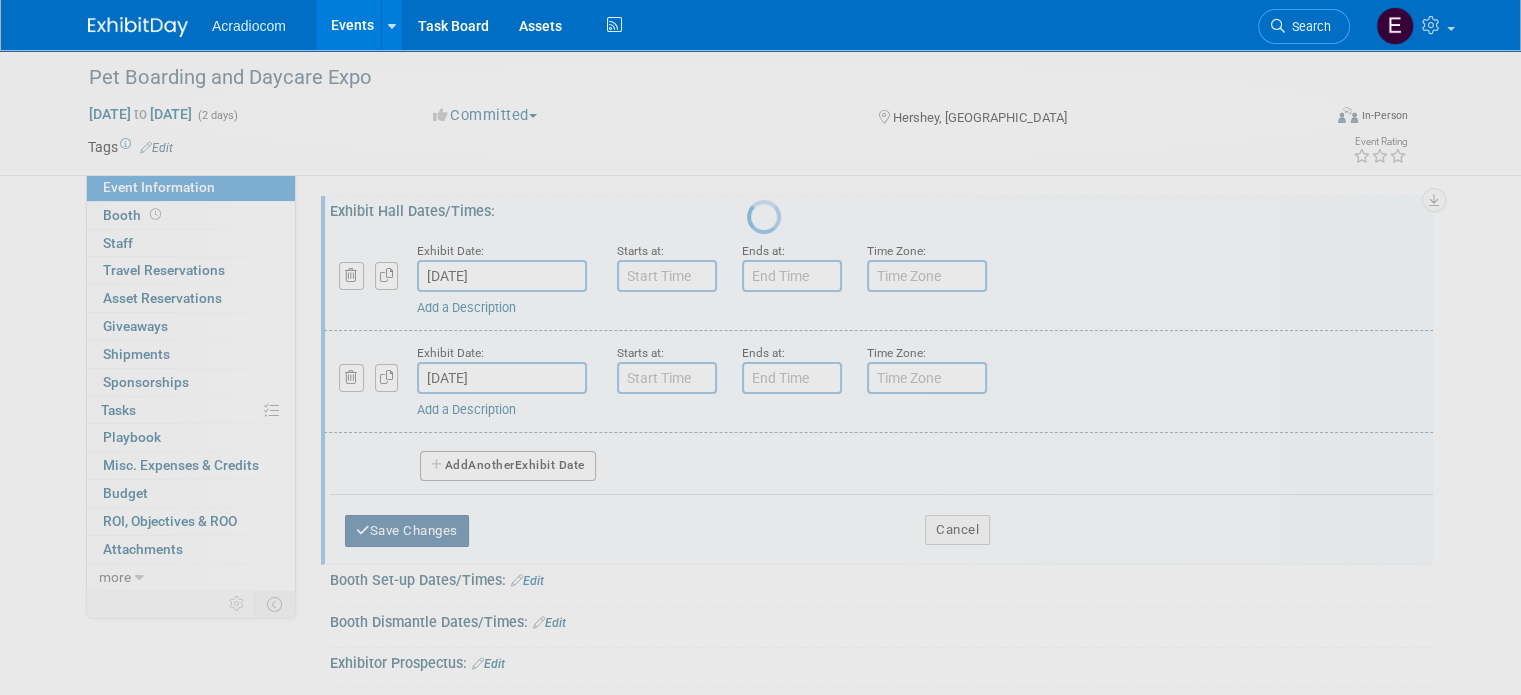 scroll, scrollTop: 167, scrollLeft: 0, axis: vertical 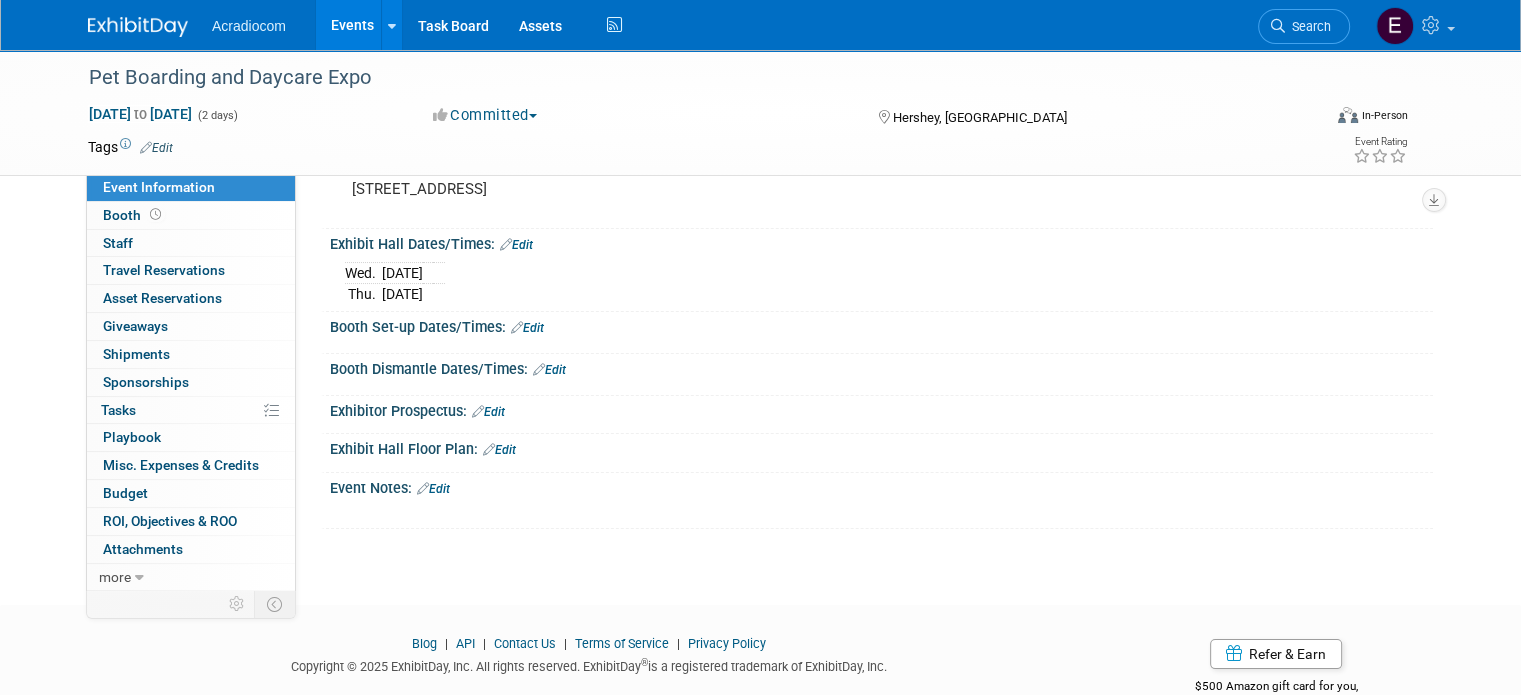 click on "Event Information" at bounding box center [191, 187] 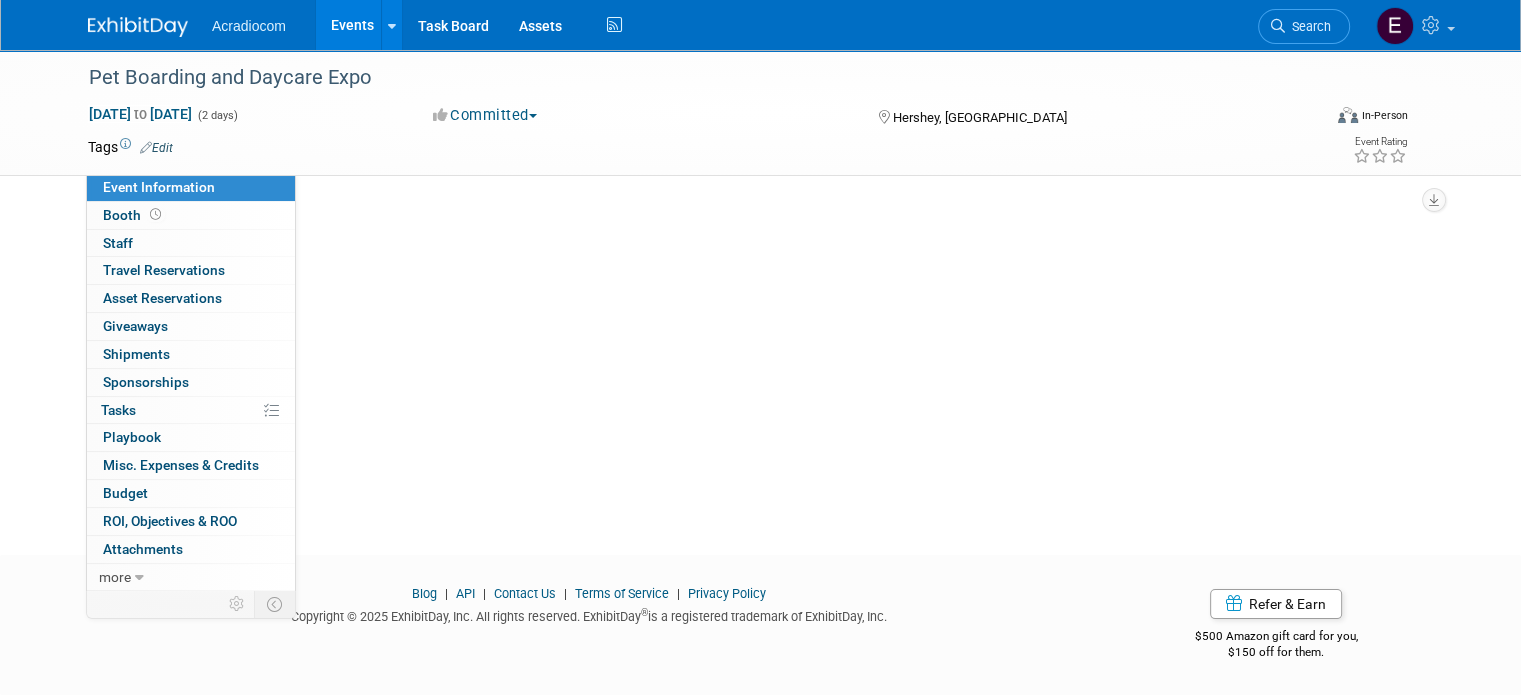 scroll, scrollTop: 0, scrollLeft: 0, axis: both 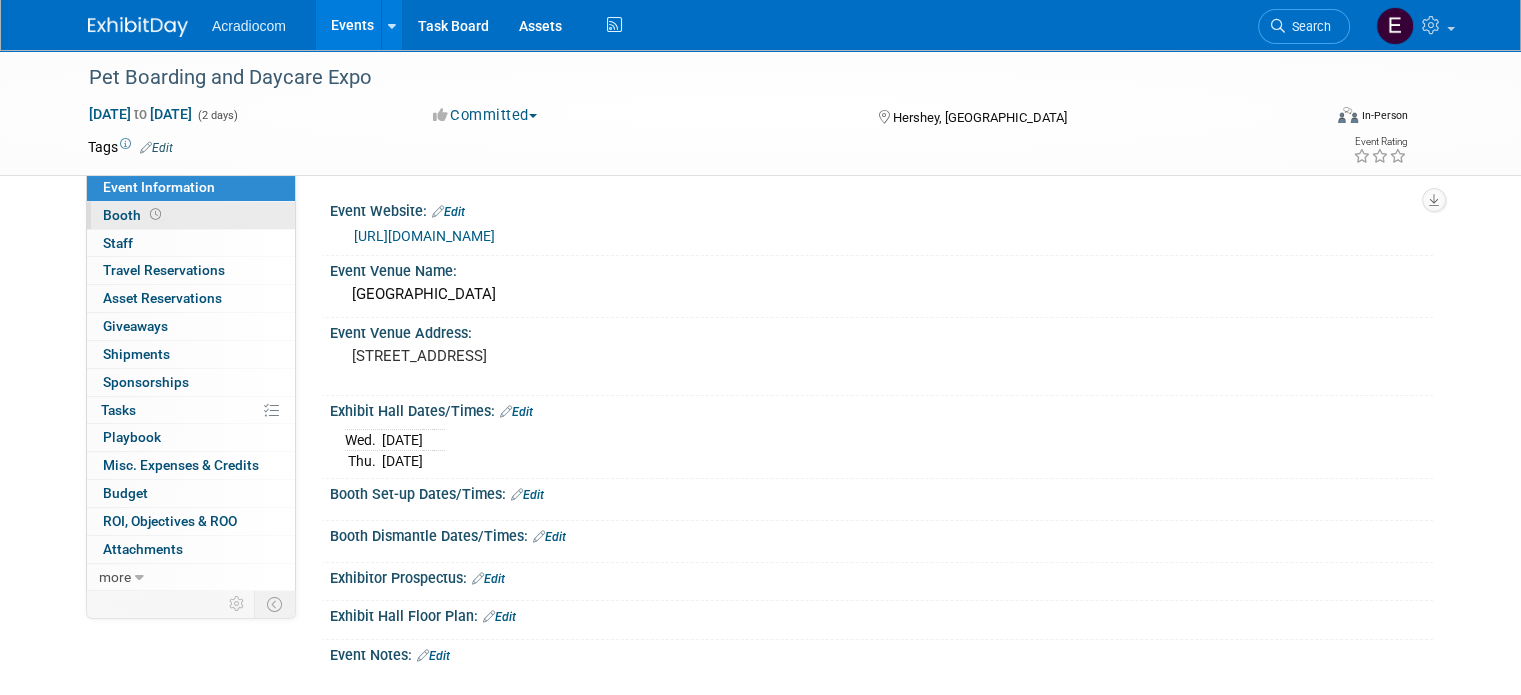 click on "Booth" at bounding box center (191, 215) 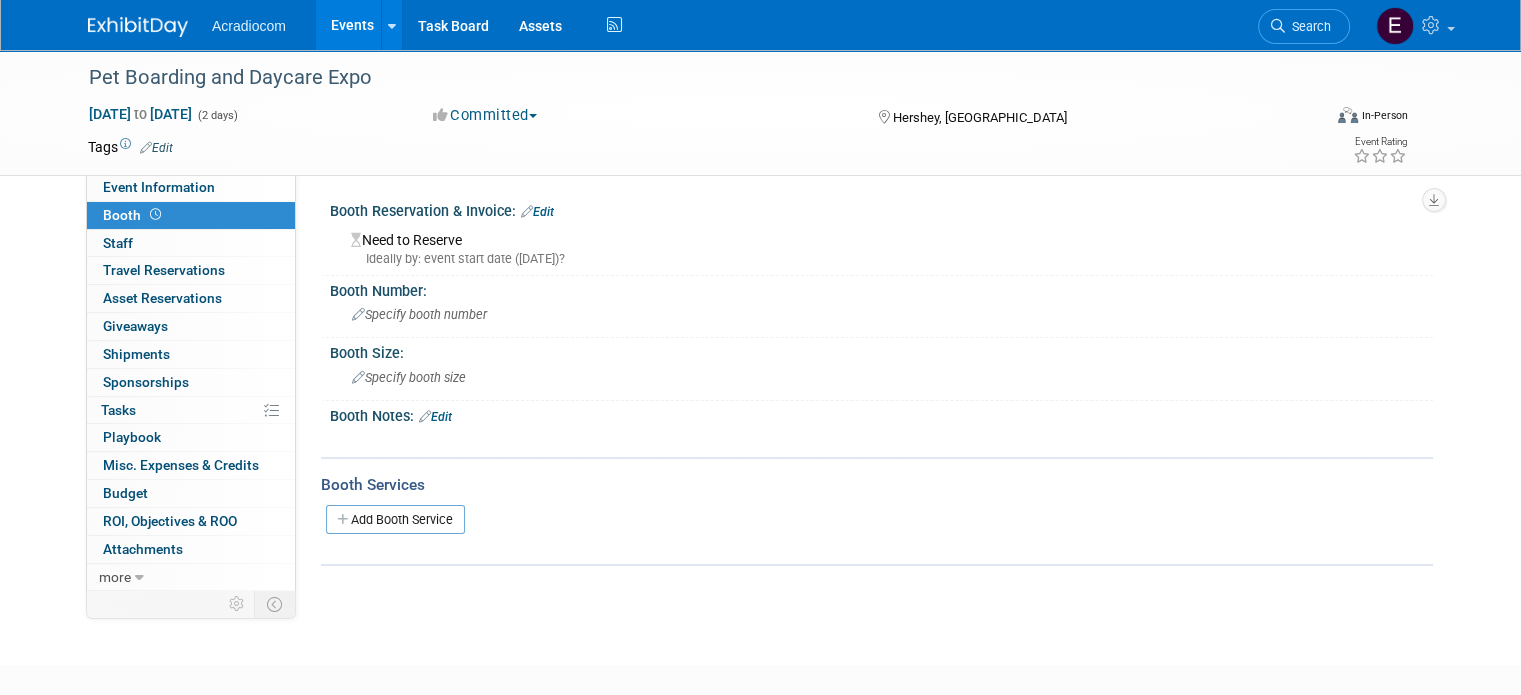 click on "Edit" at bounding box center (435, 417) 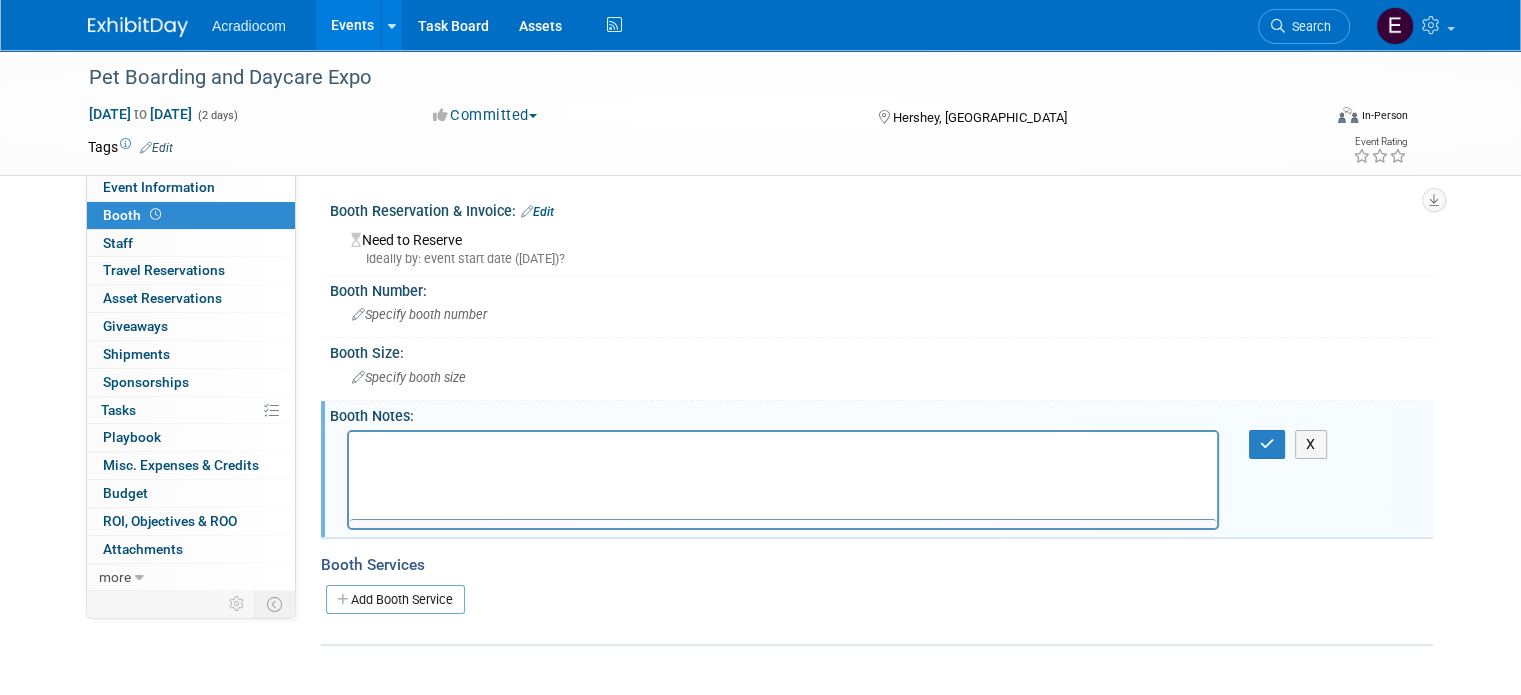 scroll, scrollTop: 0, scrollLeft: 0, axis: both 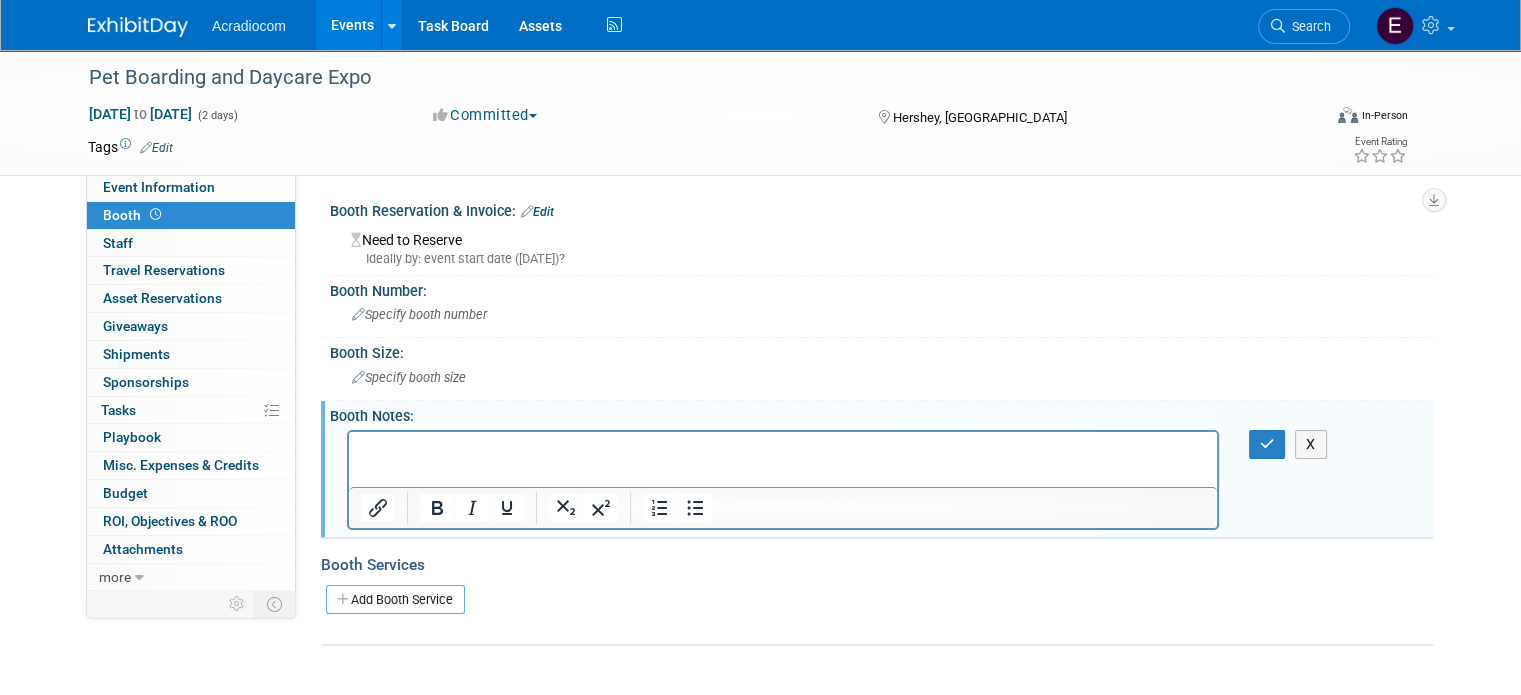 drag, startPoint x: 771, startPoint y: 851, endPoint x: 428, endPoint y: 439, distance: 536.09045 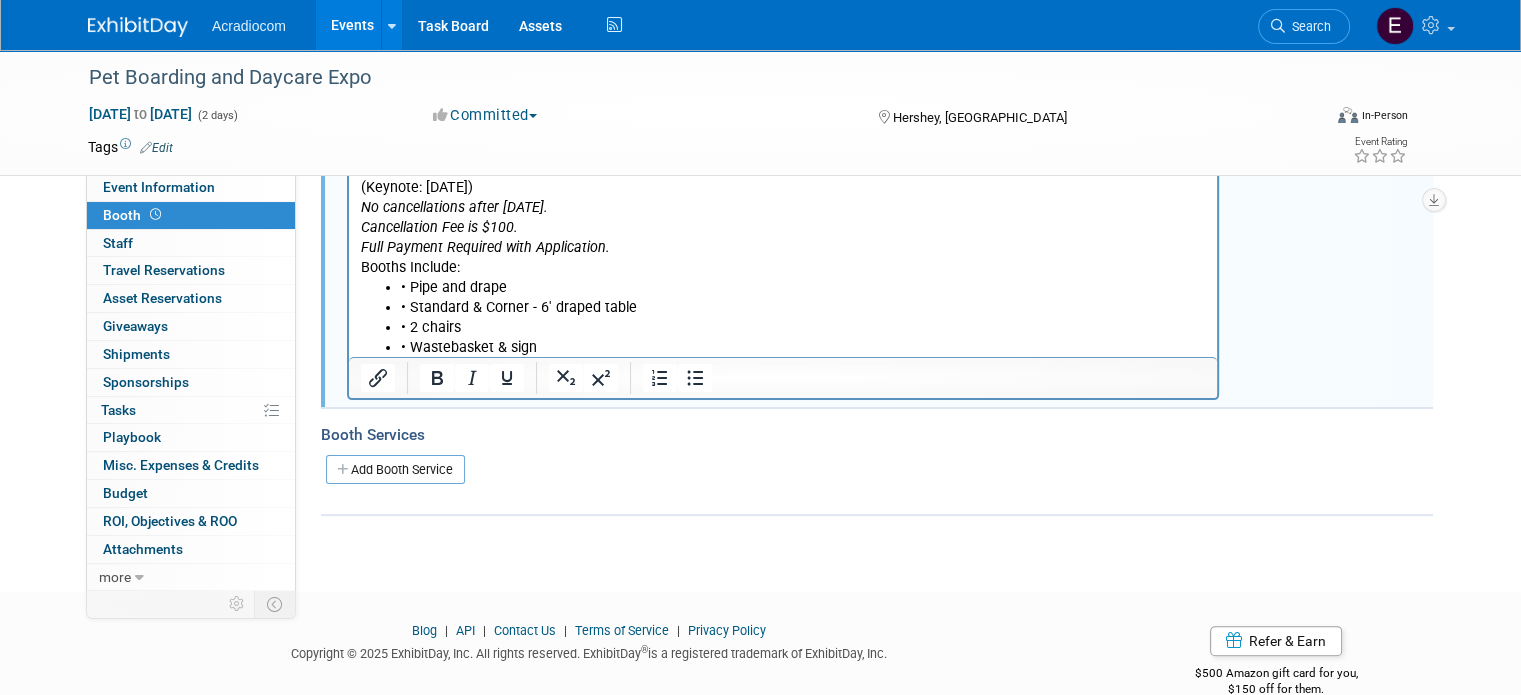 scroll, scrollTop: 103, scrollLeft: 0, axis: vertical 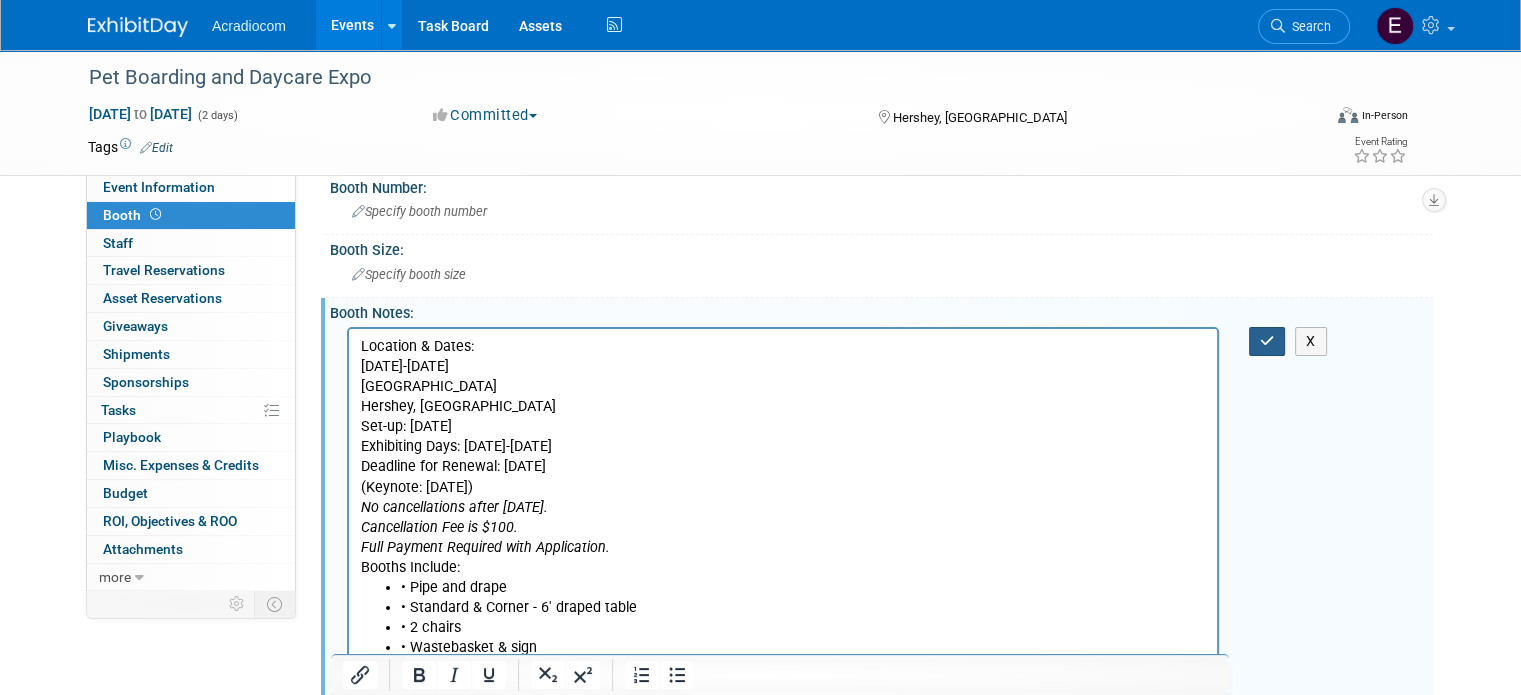 click at bounding box center (1267, 341) 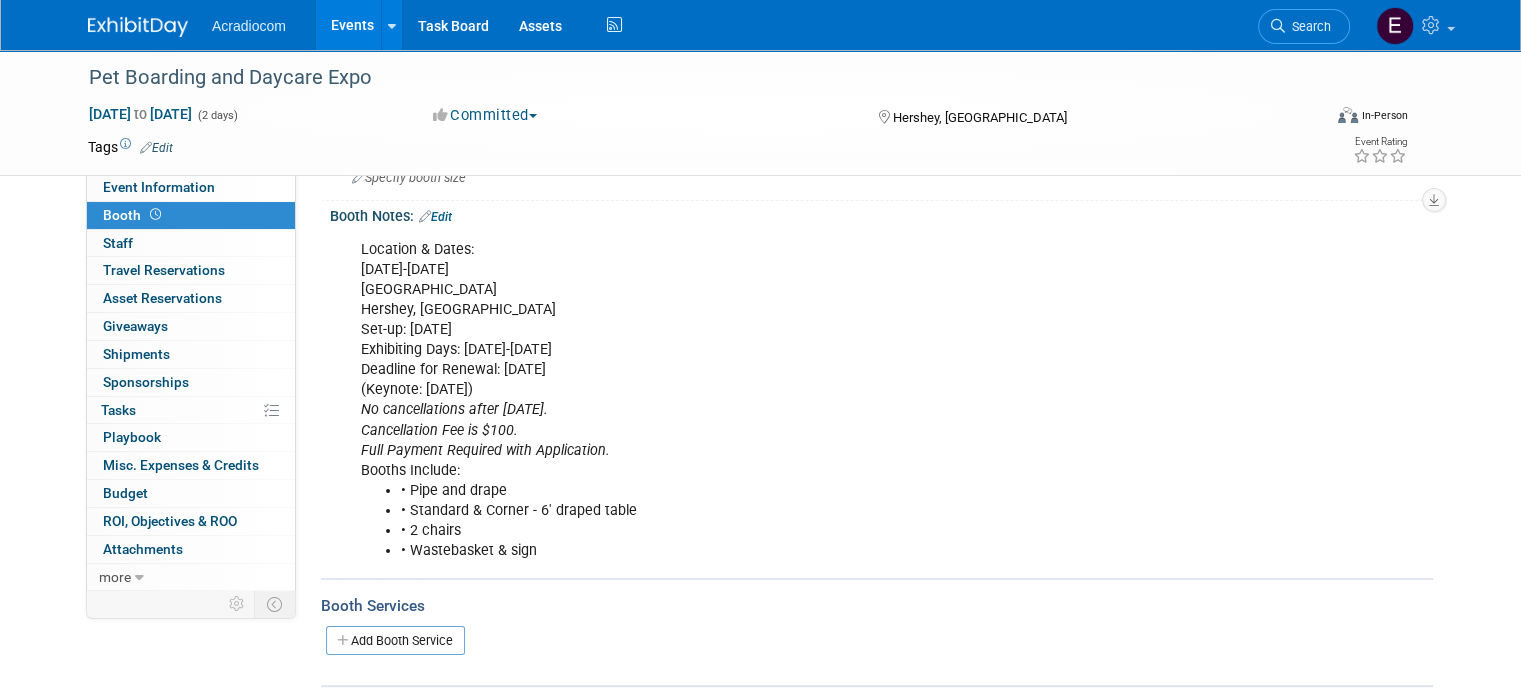 scroll, scrollTop: 0, scrollLeft: 0, axis: both 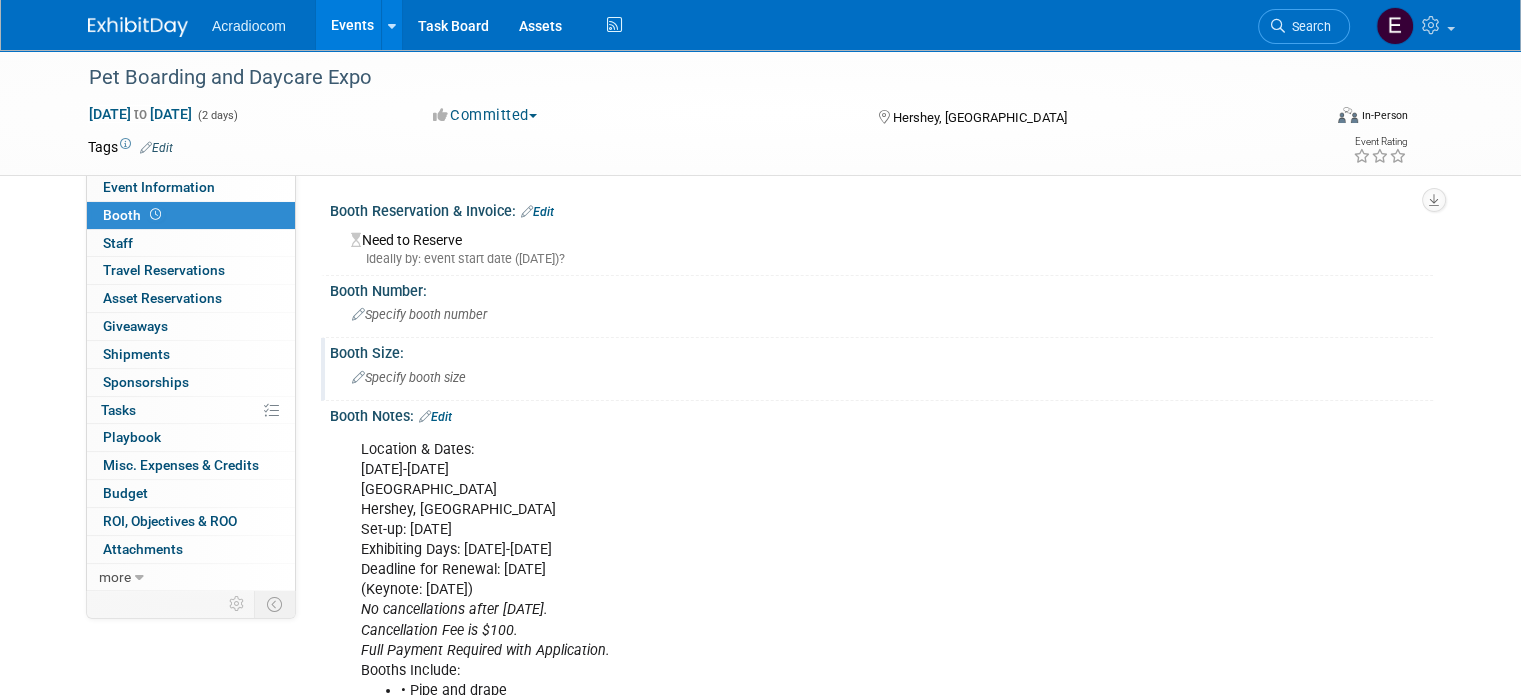click on "Specify booth size" at bounding box center [881, 377] 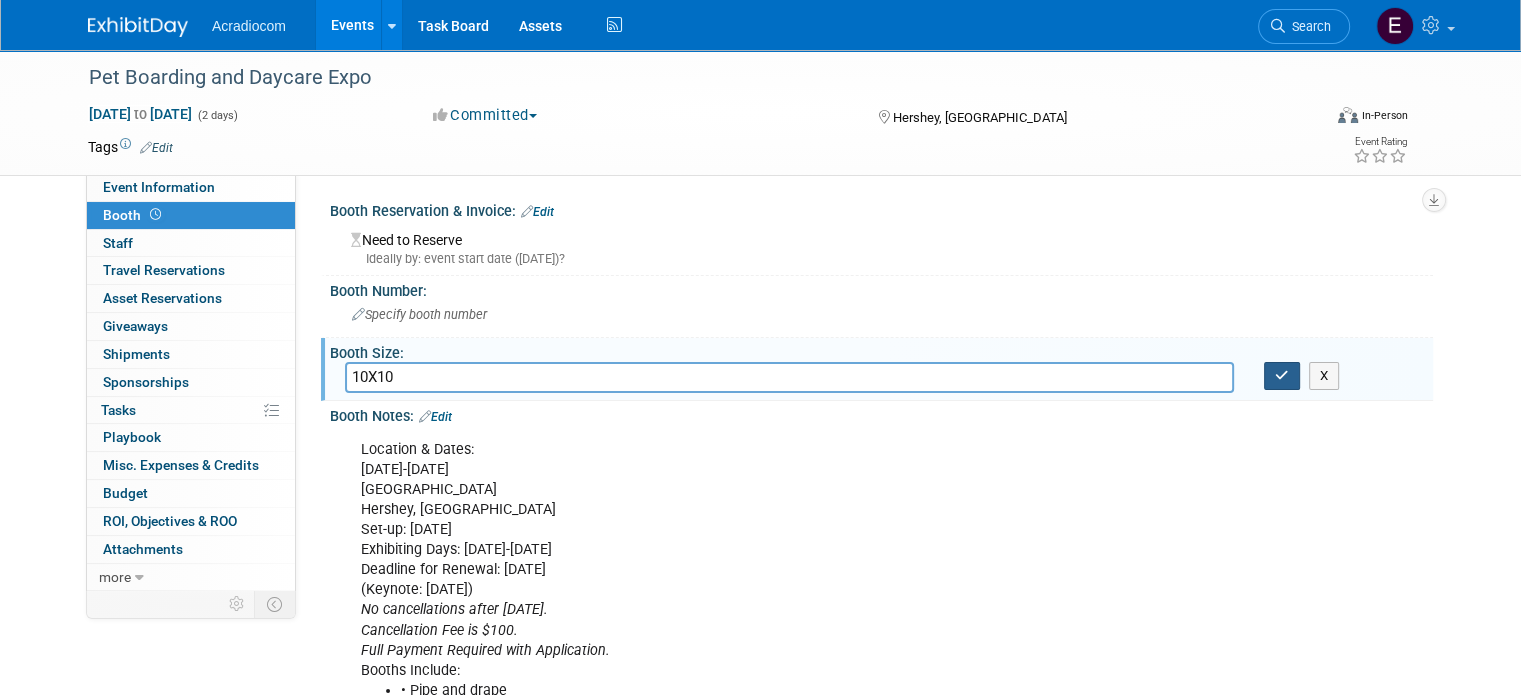type on "10X10" 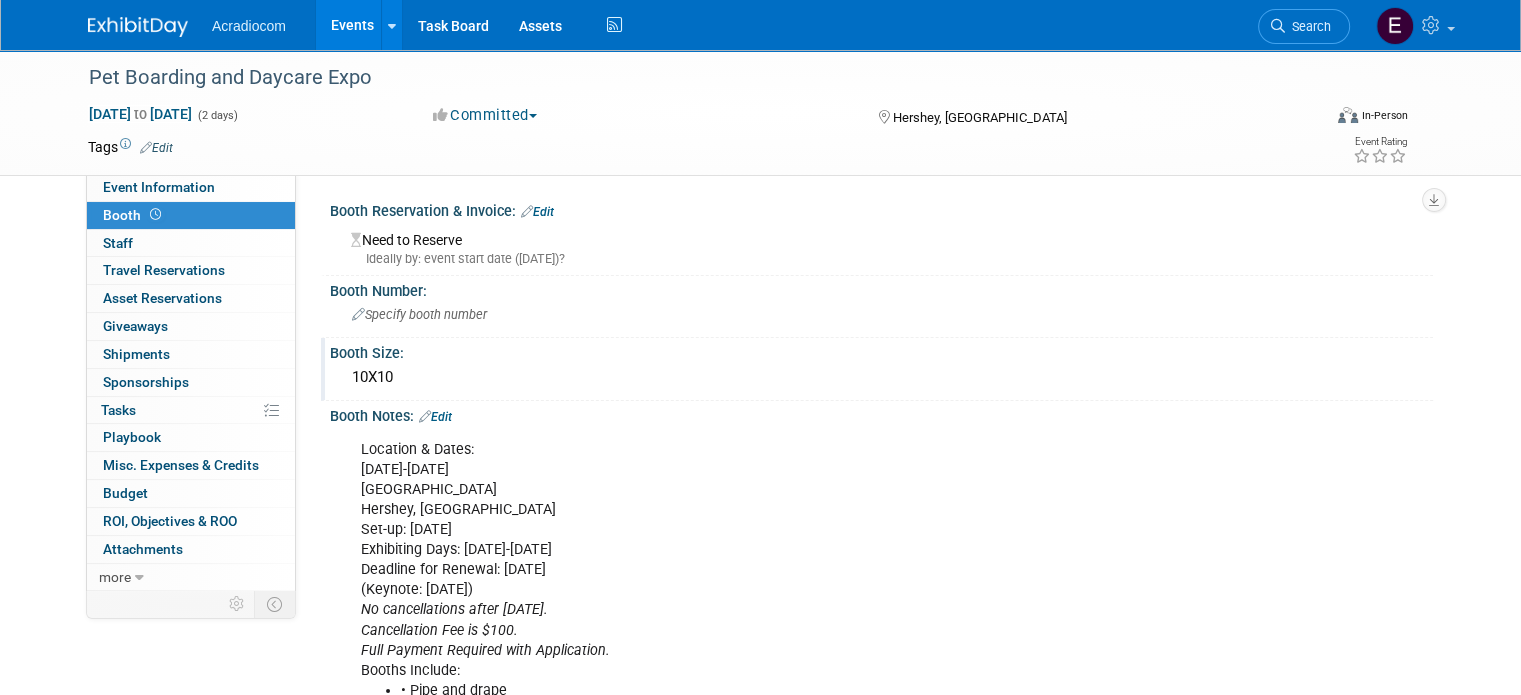 click on "Acradiocom
Events
Add Event
Bulk Upload Events
Shareable Event Boards
Recently Viewed Events:
Pet Boarding and Daycare Expo
Nov 12, 2025  to  Nov 13, 2025
The ED Expo (Sponser) Attendees: Anthony & Mike
Las Vegas, NV
Aug 25, 2025  to  Aug 26, 2025
NRF Protect
Jun 8, 2026  to  Jun 10, 2026
Task Board
Assets
Activity Feed
My Account
My Profile & Preferences
Sync to External Calendar...
Team Workspace
Users and Permissions
Workspace Settings
Metrics & Analytics
Budgeting, ROI & ROO
Annual Budgets (all events)
Refer & Earn
Contact us
Sign out
Search" at bounding box center [760, 25] 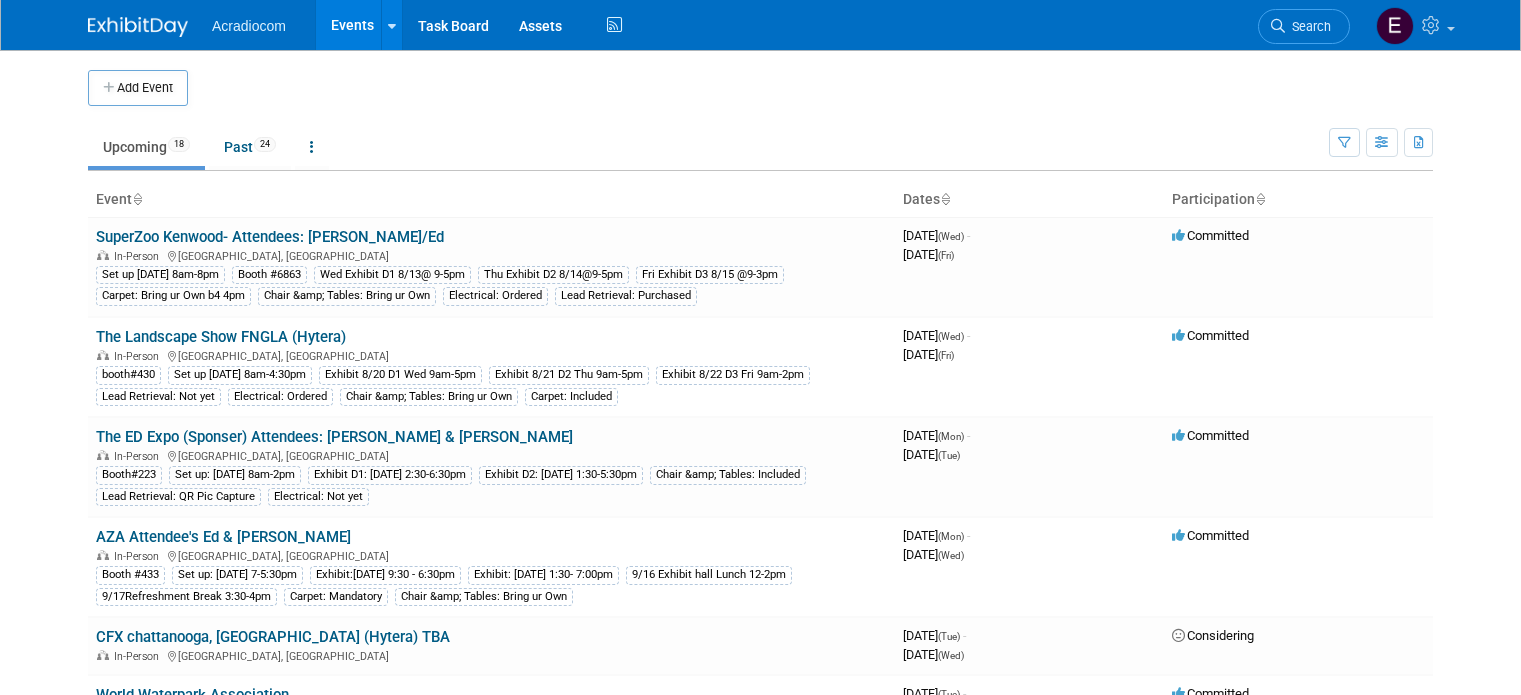 scroll, scrollTop: 0, scrollLeft: 0, axis: both 